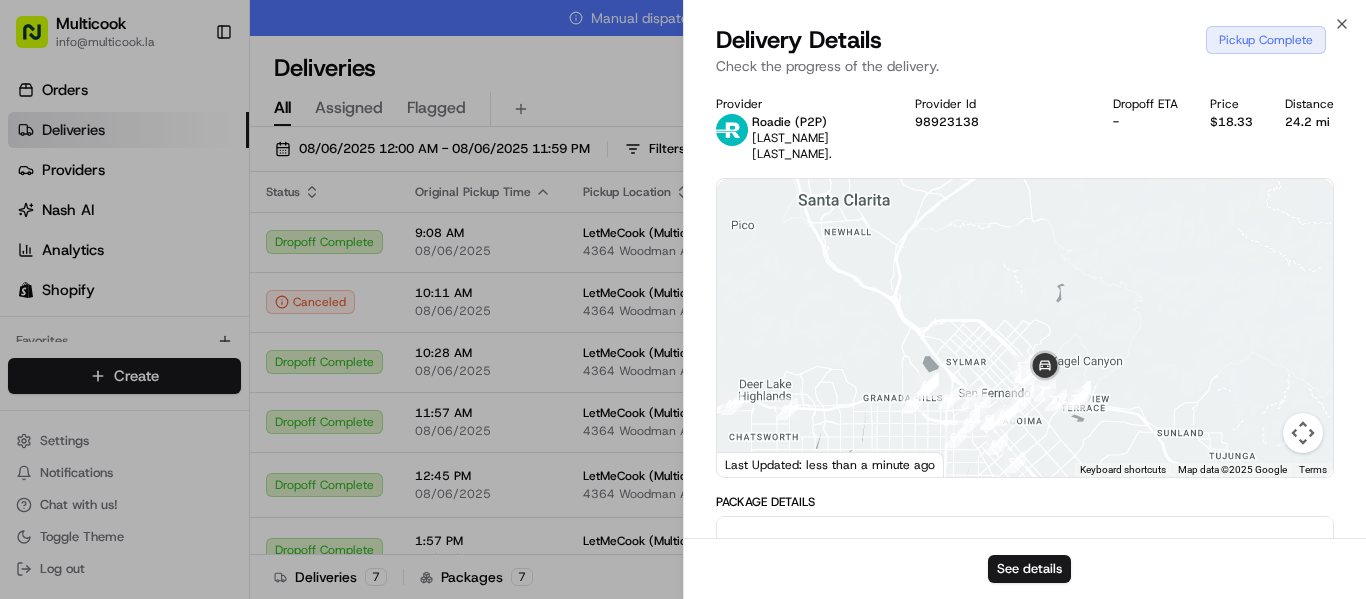 scroll, scrollTop: 0, scrollLeft: 0, axis: both 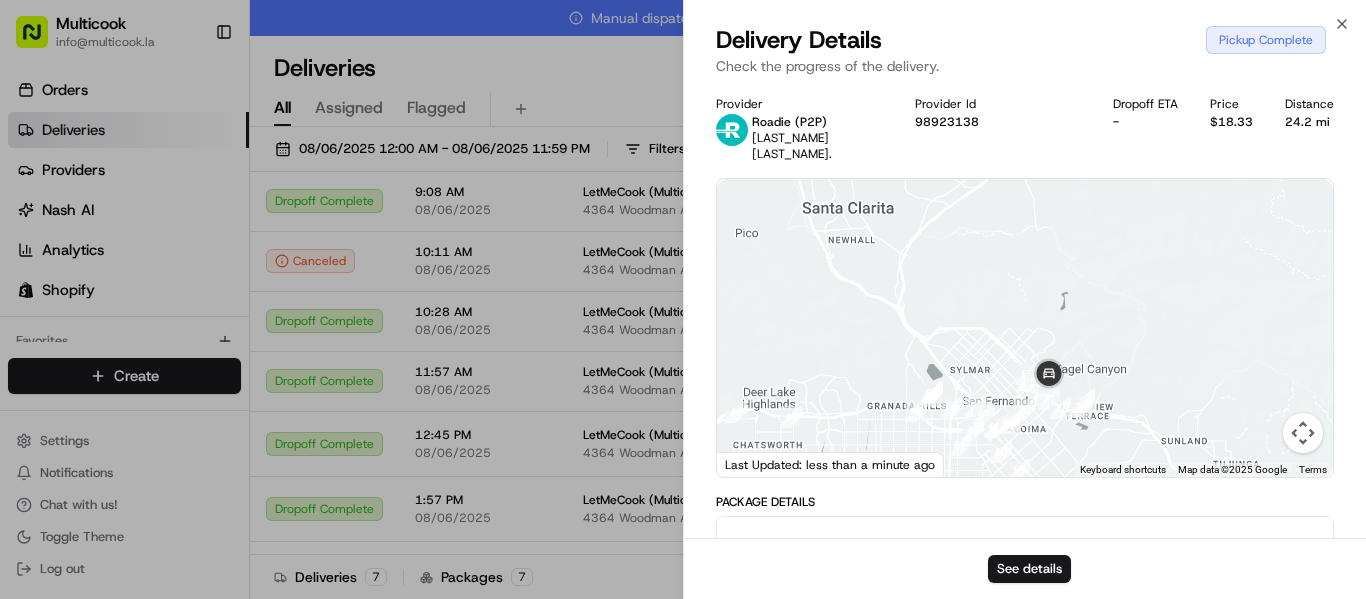 click at bounding box center [1025, 328] 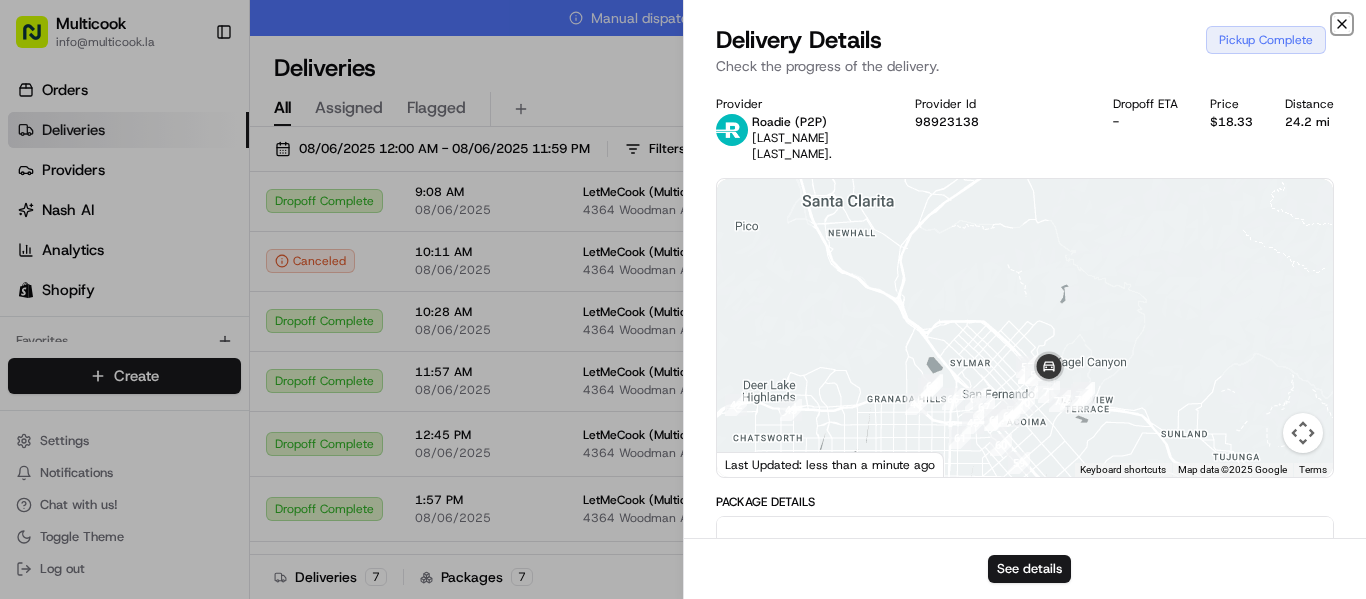 click 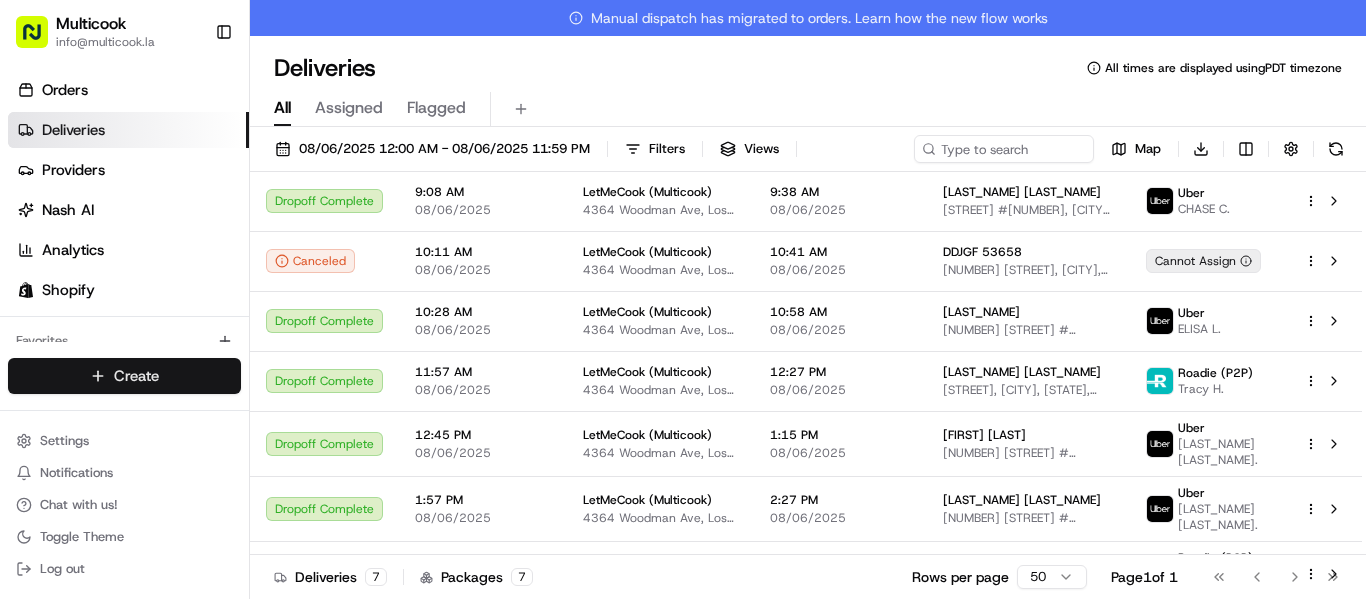 click on "LetMeCook (Multicook) info@[DOMAIN].la Toggle Sidebar Orders Deliveries Providers Nash AI Analytics Shopify Favorites Main Menu Members & Organization Organization Users Roles Preferences Customization Tracking Orchestration Automations Dispatch Strategy Locations Pickup Locations Dropoff Locations Billing Billing Refund Requests Integrations Notification Triggers Webhooks API Keys Request Logs Create Settings Notifications Chat with us! Toggle Theme Log out Manual dispatch has migrated to orders. Learn how the new flow works Deliveries All times are displayed using PDT timezone All Assigned Flagged [DATE] [TIME] - [DATE] [TIME] Filters Views Map Download Status Original Pickup Time Pickup Location Original Dropoff Time Dropoff Location Provider Action Dropoff Complete [TIME] [DATE] LetMeCook (Multicook) [NUMBER] [STREET], [CITY], [STATE], [COUNTRY] [TIME] [DATE] [LAST_NAME] [LAST_NAME] [STREET], [CITY], [STATE], [COUNTRY] Uber [LAST_NAME] [LAST_NAME]. Canceled [TIME] [DATE] [TIME] [TIME]" at bounding box center [683, 299] 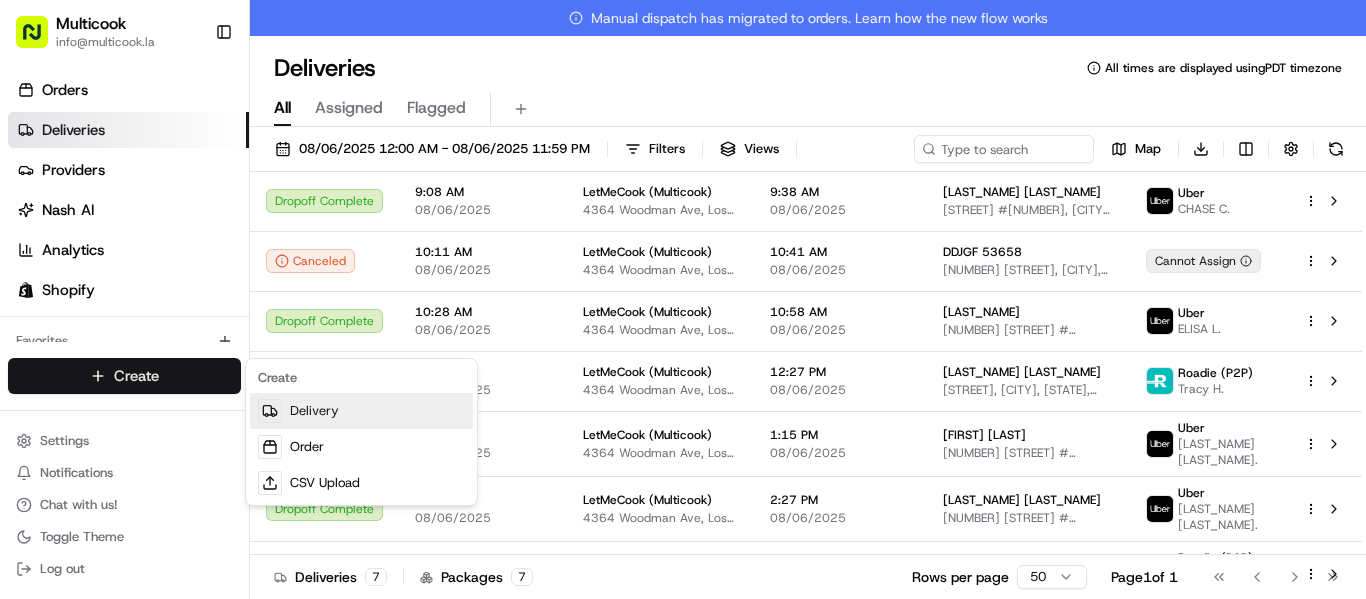 click on "Delivery" at bounding box center [361, 411] 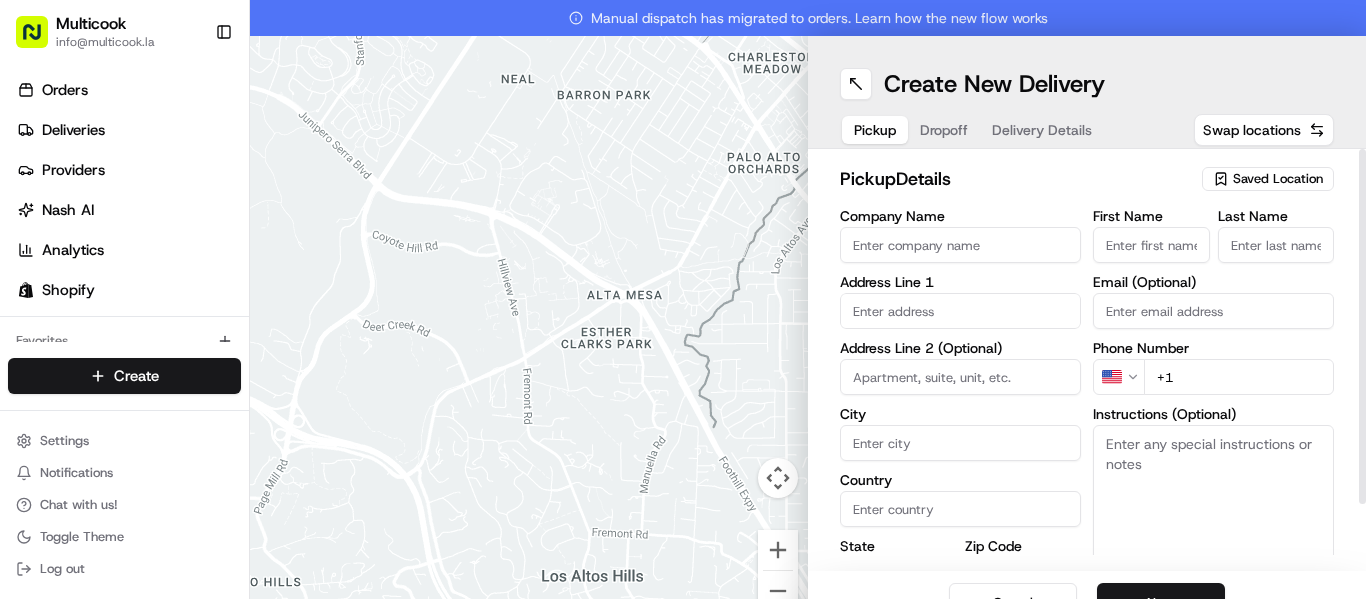 click on "Saved Location" at bounding box center (1268, 179) 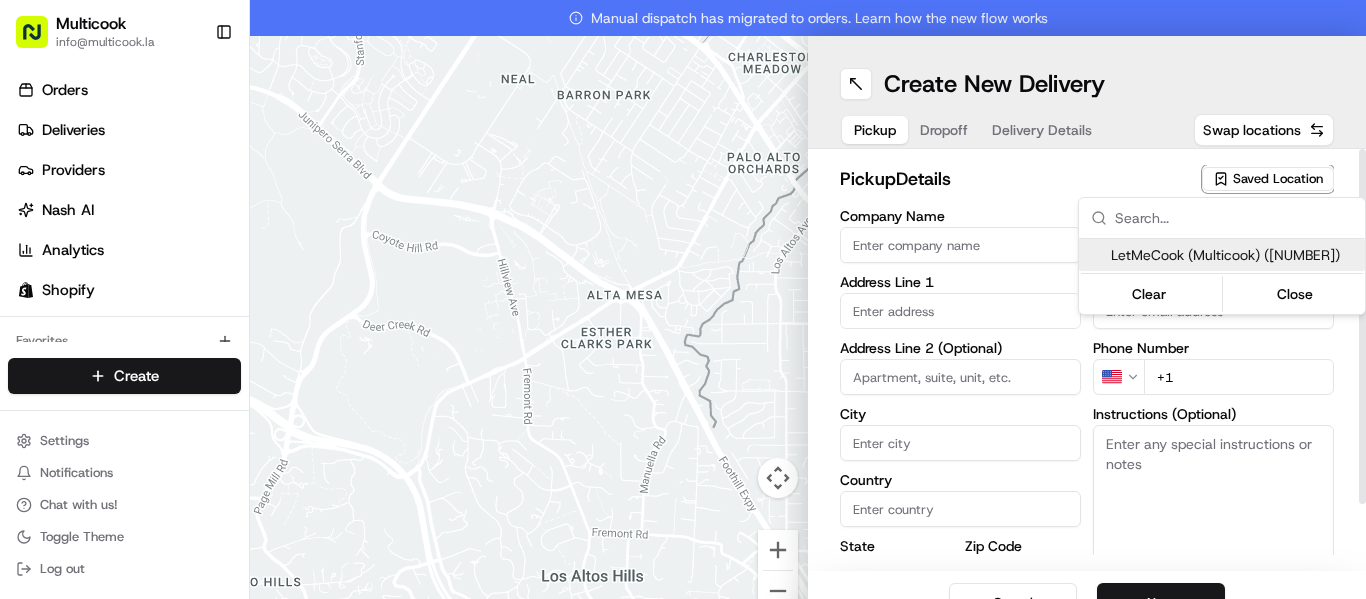 click on "LetMeCook (Multicook) ([NUMBER])" at bounding box center (1234, 255) 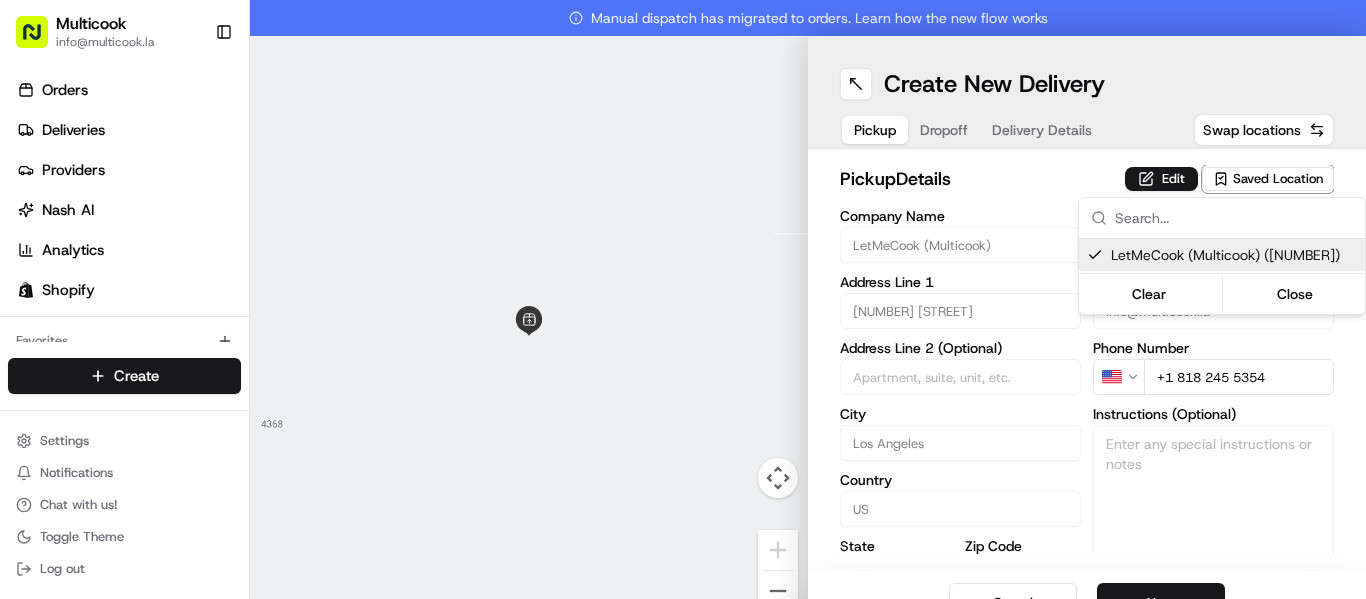 click on "Multicook info@multicook.la Toggle Sidebar Orders Deliveries Providers Nash AI Analytics Shopify Favorites Main Menu Members & Organization Organization Users Roles Preferences Customization Tracking Orchestration Automations Dispatch Strategy Locations Pickup Locations Dropoff Locations Billing Billing Refund Requests Integrations Notification Triggers Webhooks API Keys Request Logs Create Settings Notifications Chat with us! Toggle Theme Log out  Manual dispatch has migrated to orders. Learn how the new flow works To navigate the map with touch gestures double-tap and hold your finger on the map, then drag the map. ← Move left → Move right ↑ Move up ↓ Move down + Zoom in - Zoom out Home Jump left by 75% End Jump right by 75% Page Up Jump up by 75% Page Down Jump down by 75% Keyboard shortcuts Map Data Map data ©2025 Google Map data ©2025 Google 2 m  Click to toggle between metric and imperial units Terms Report a map error Create New Delivery Pickup Dropoff Delivery Details pickup" at bounding box center [683, 299] 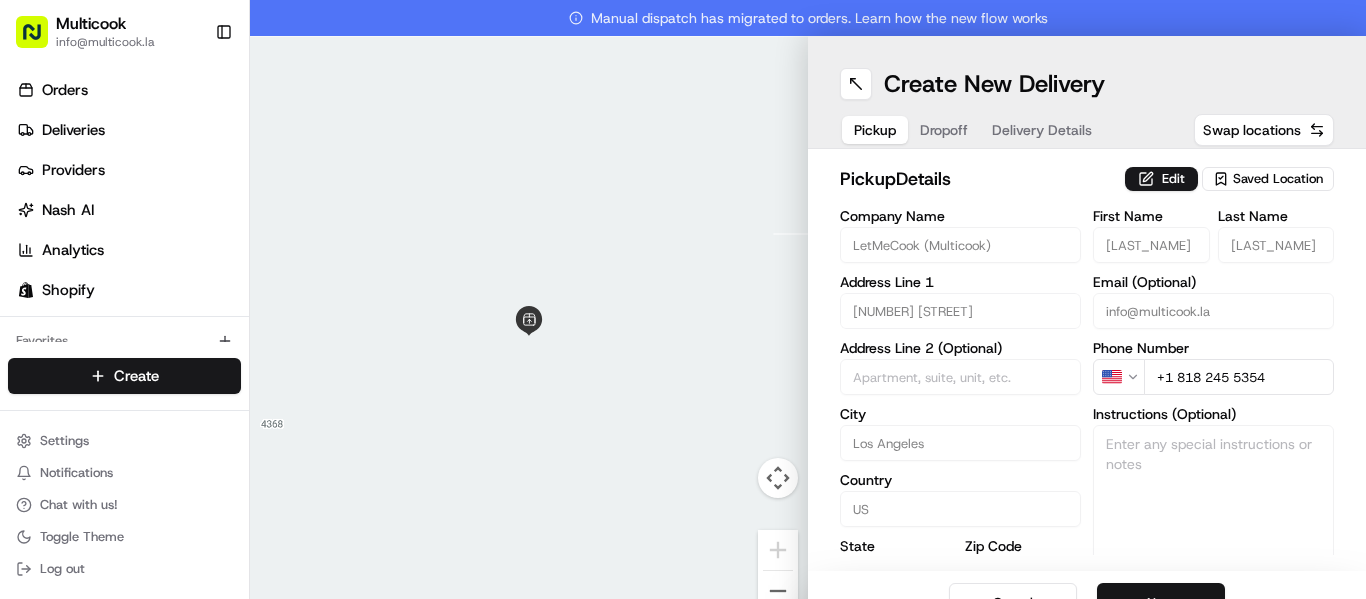 click on "Next" at bounding box center (1161, 603) 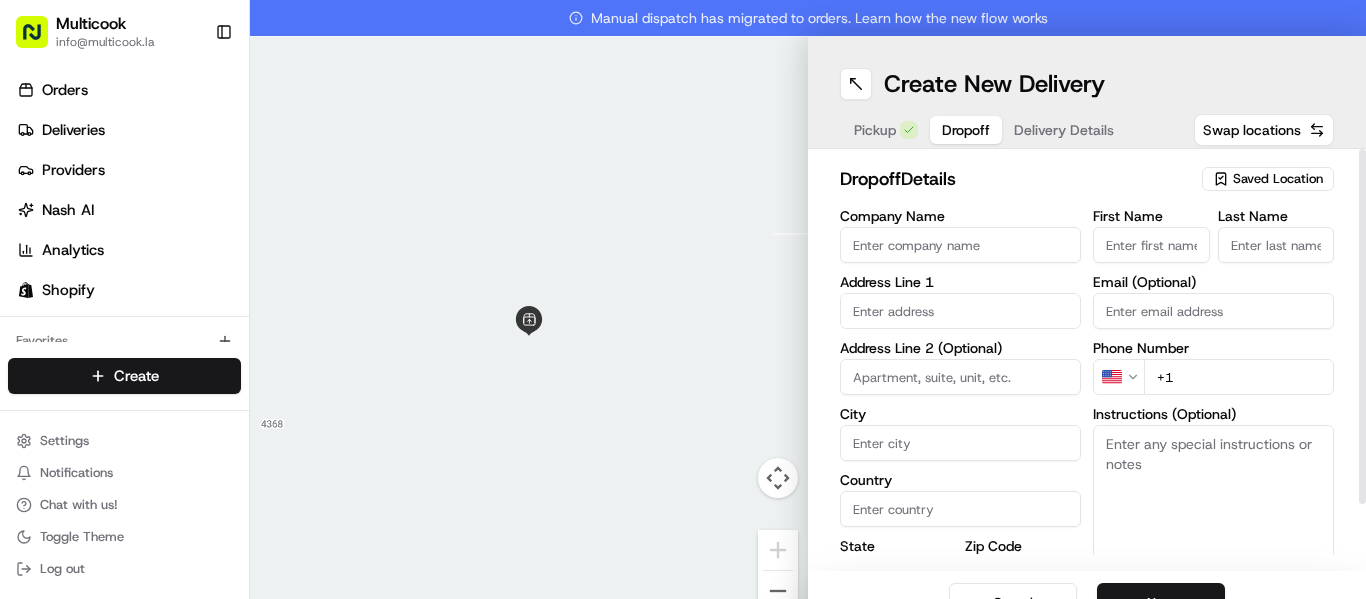 click on "First Name" at bounding box center [1151, 245] 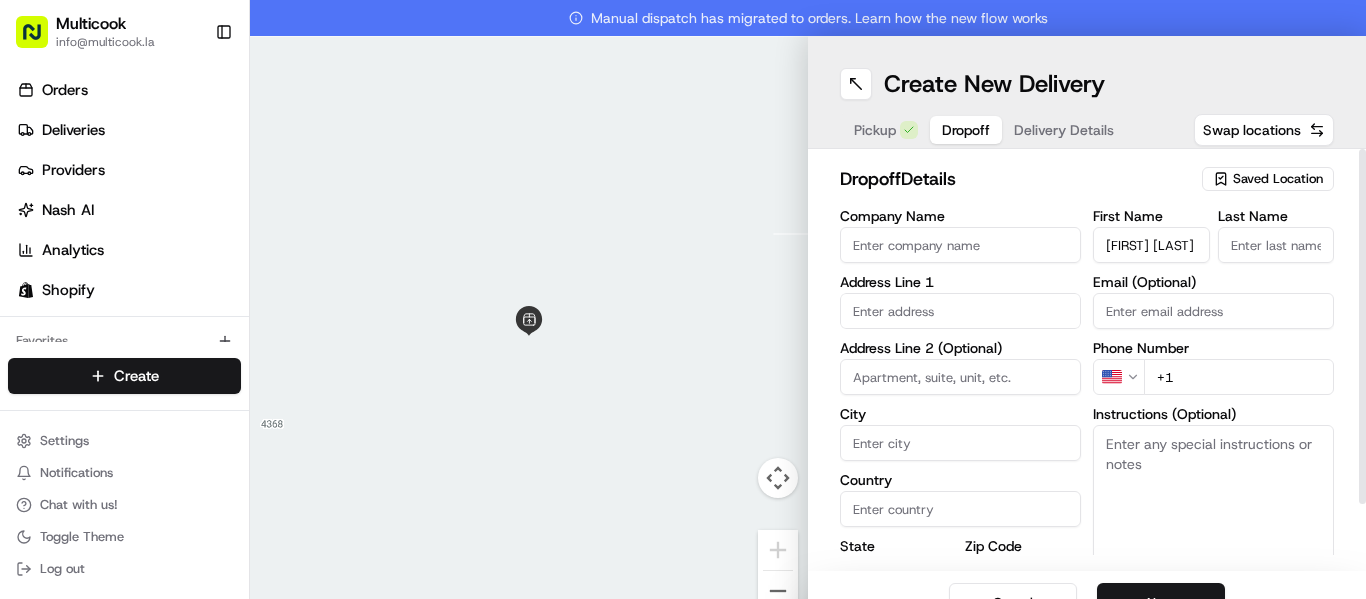 scroll, scrollTop: 0, scrollLeft: 14, axis: horizontal 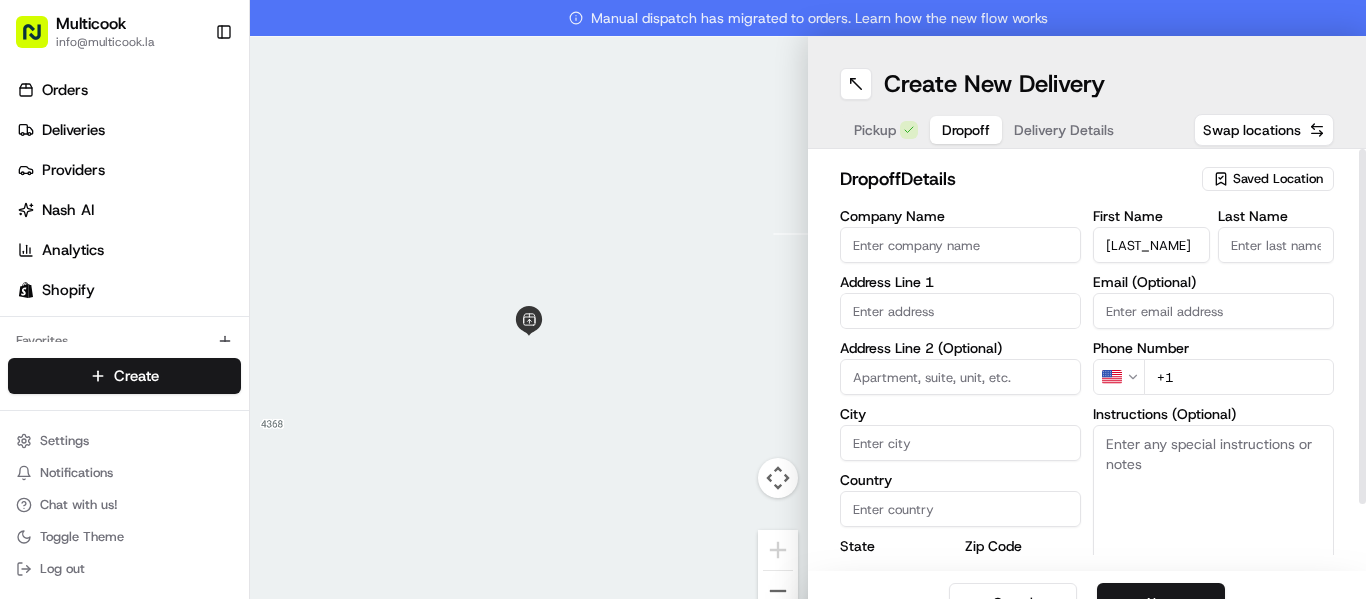 type on "[LAST_NAME]" 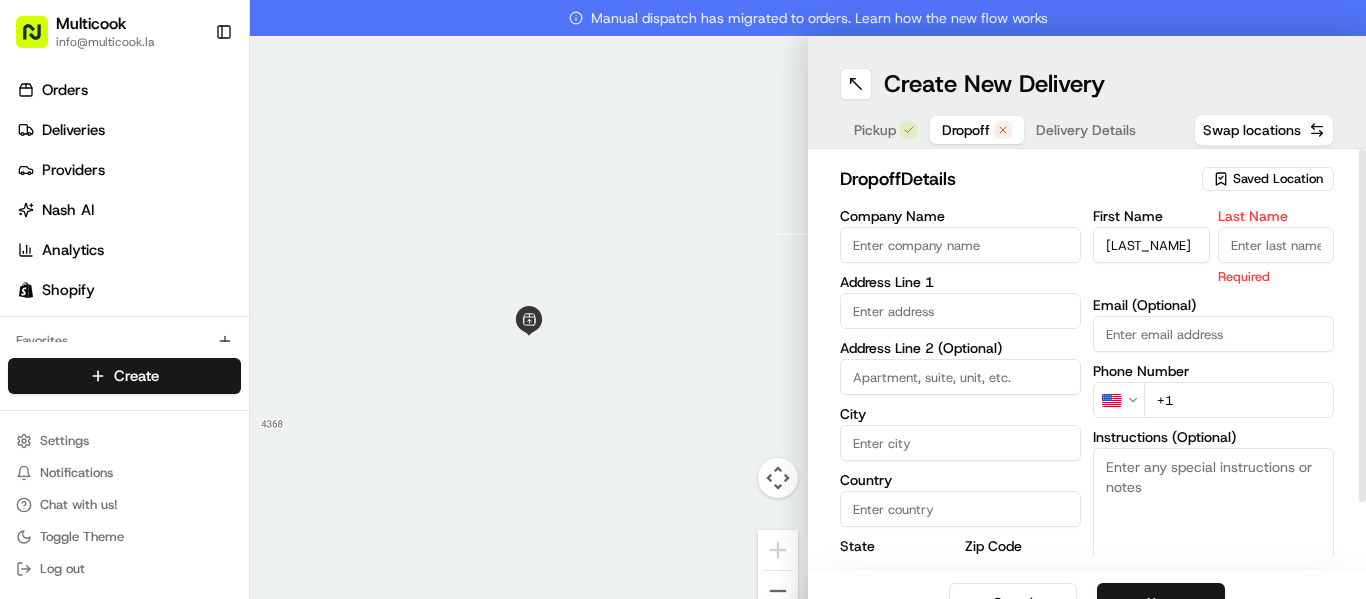 paste on "[LAST]" 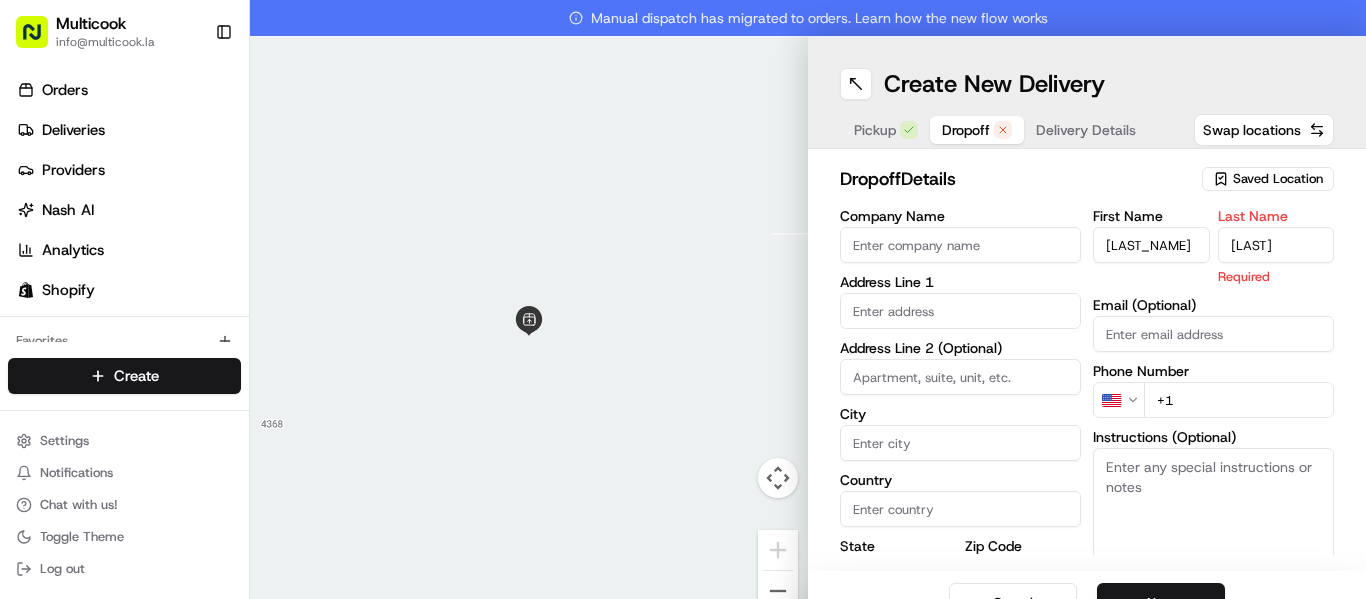 type on "[LAST]" 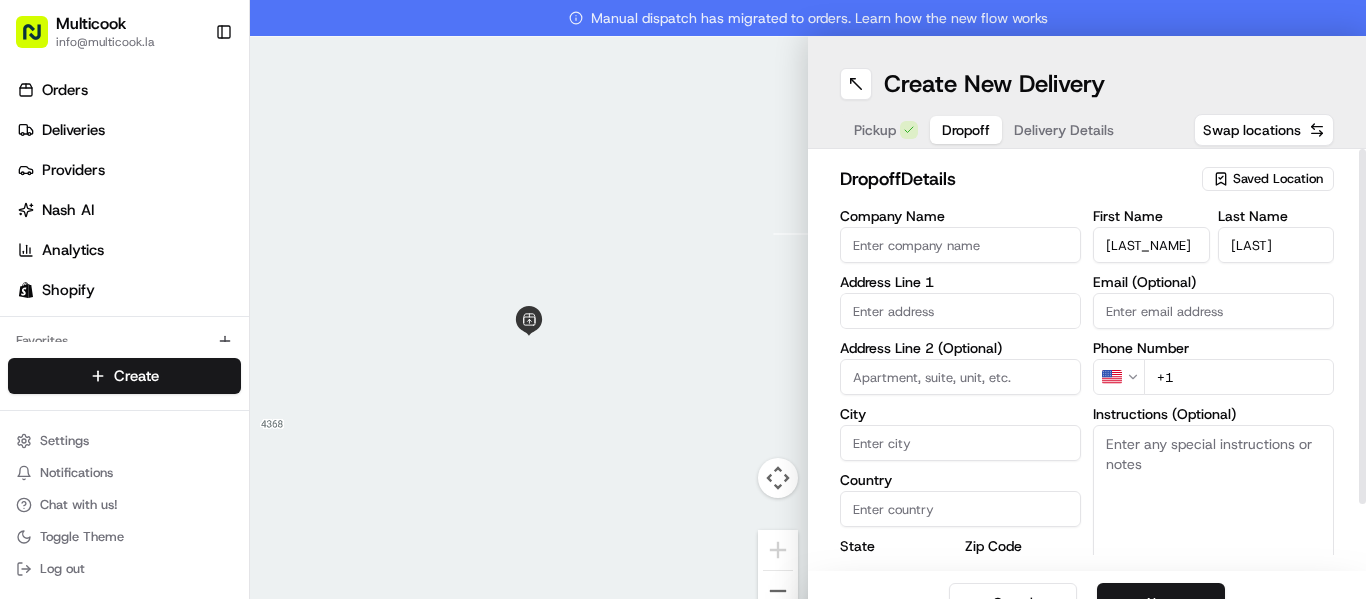 click on "+1" at bounding box center [1239, 377] 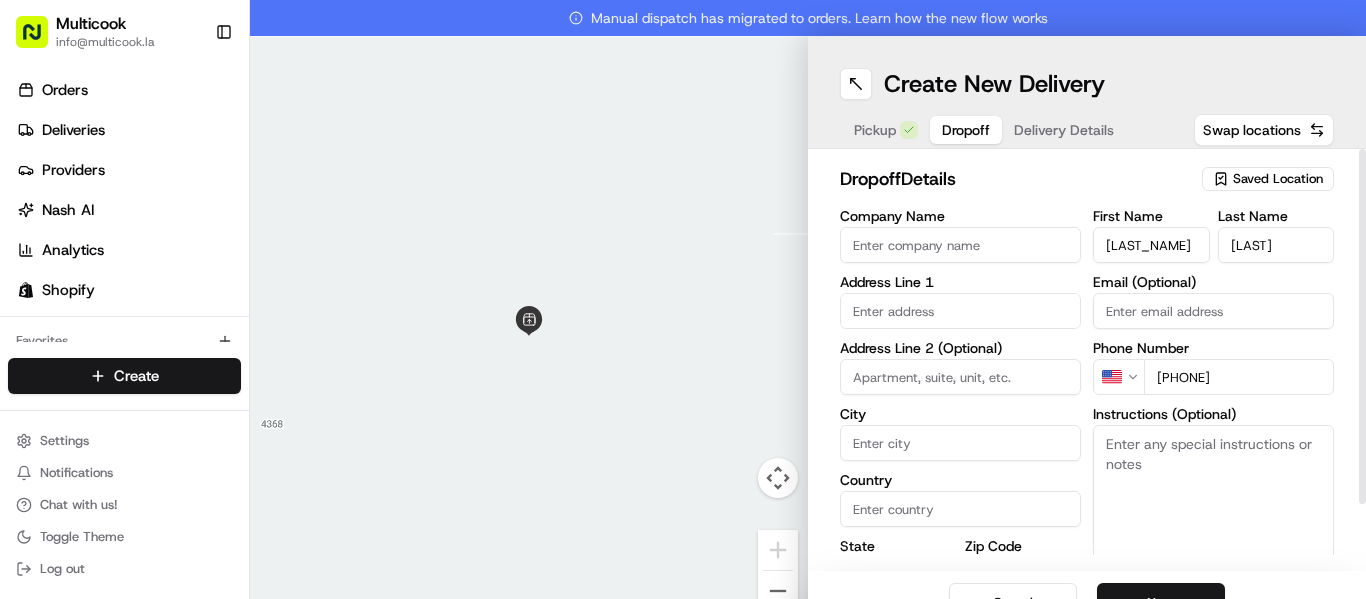 type on "[PHONE]" 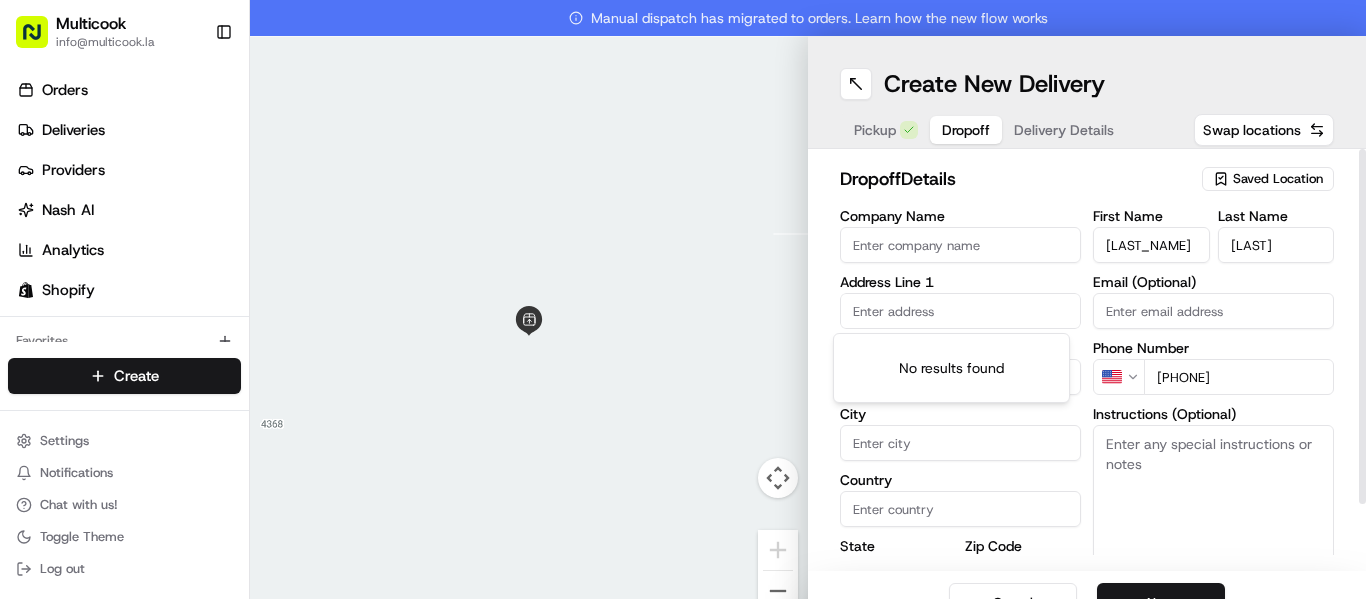 click at bounding box center [960, 311] 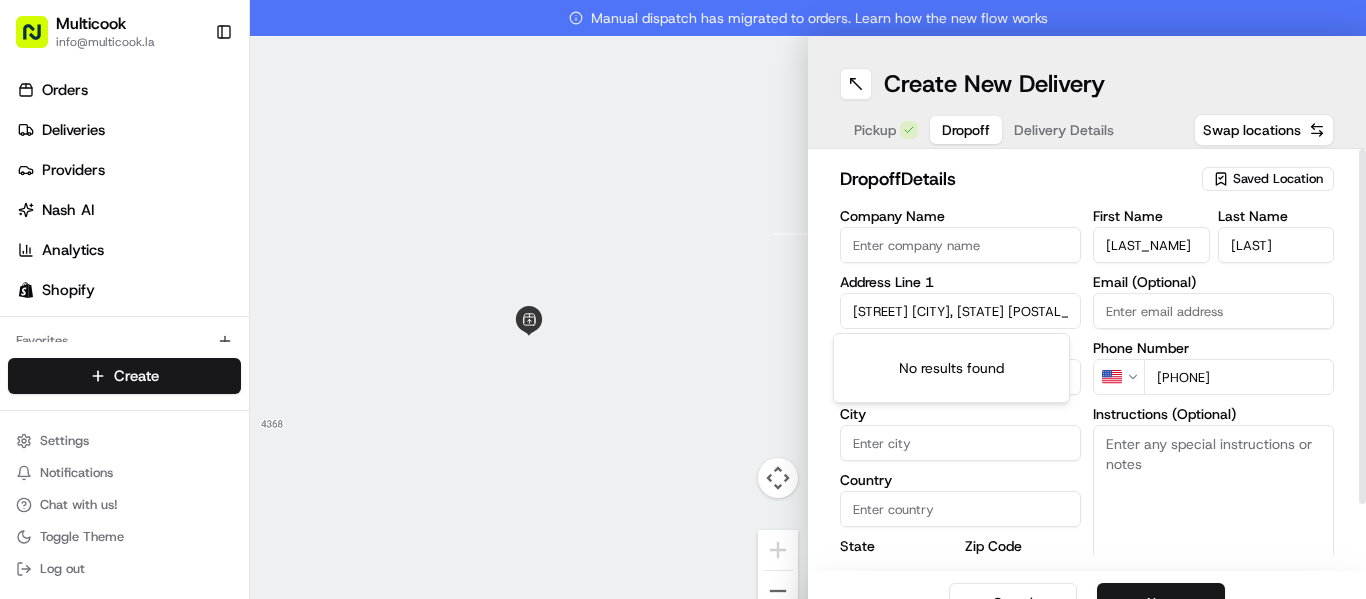 scroll, scrollTop: 0, scrollLeft: 60, axis: horizontal 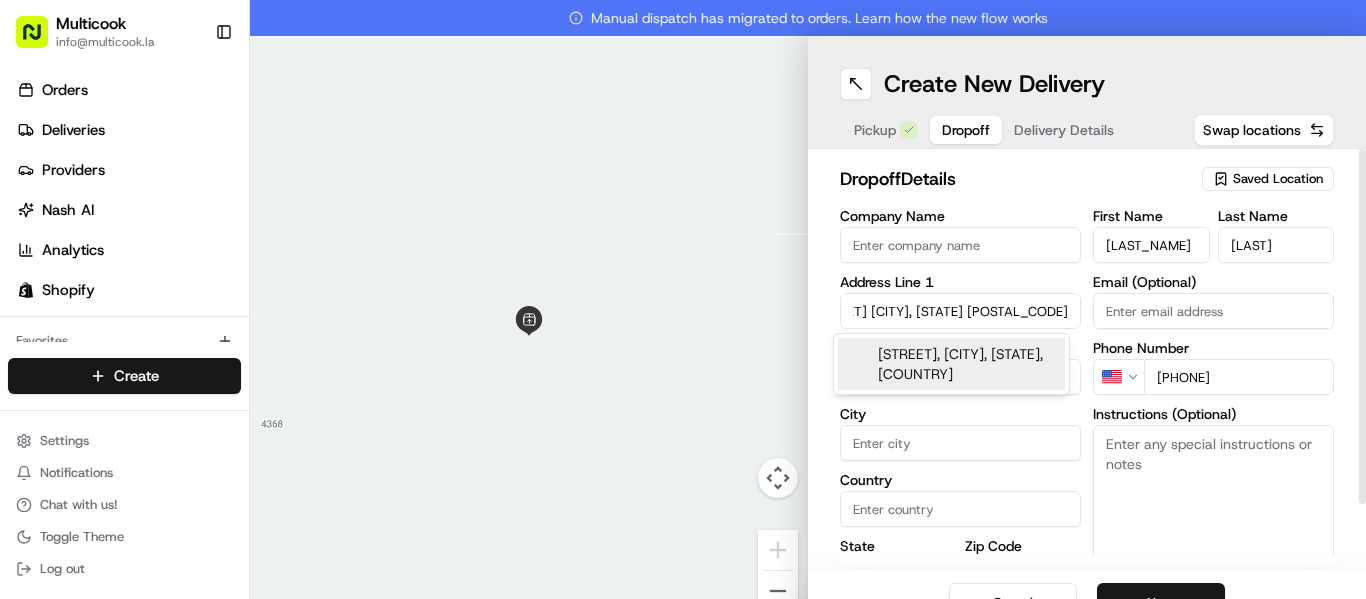click on "[STREET], [CITY], [STATE], [COUNTRY]" at bounding box center [951, 364] 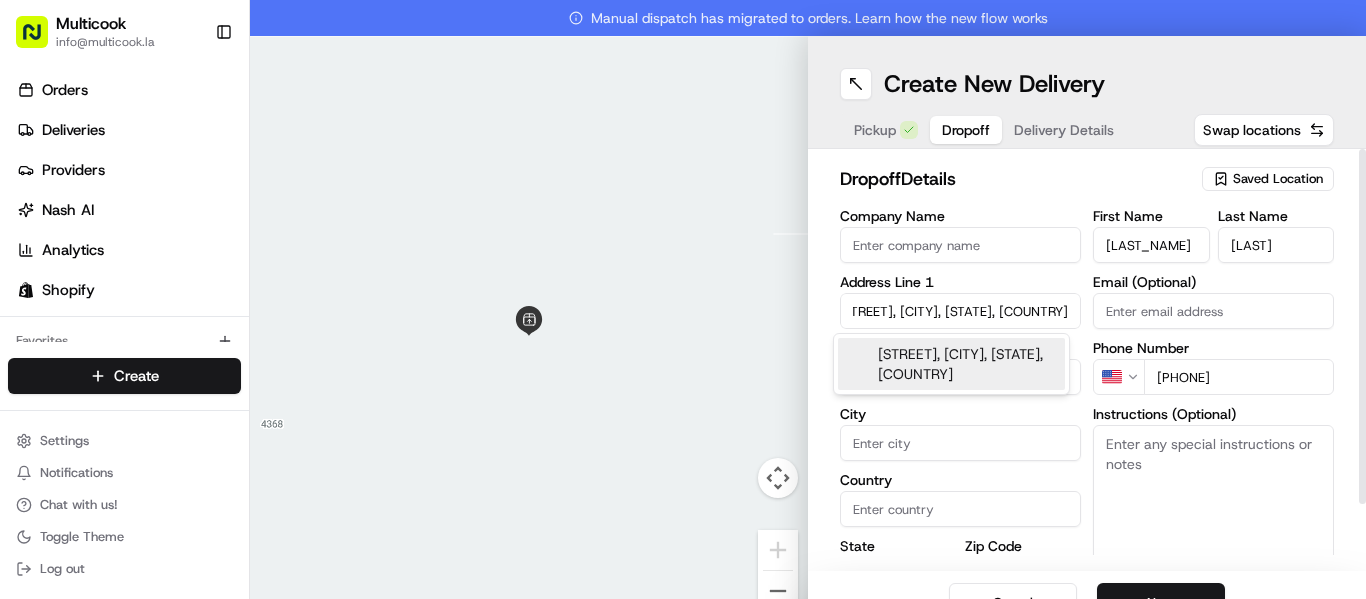 type on "[STREET], [CITY], [STATE], [COUNTRY]" 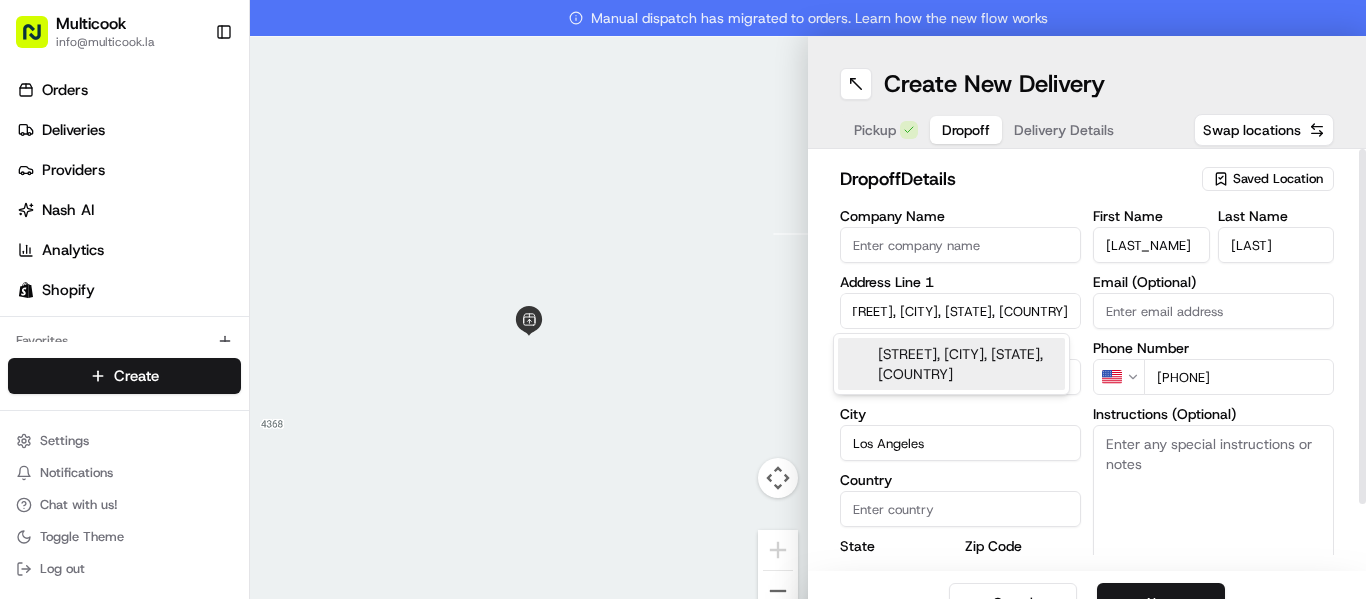 type on "United States" 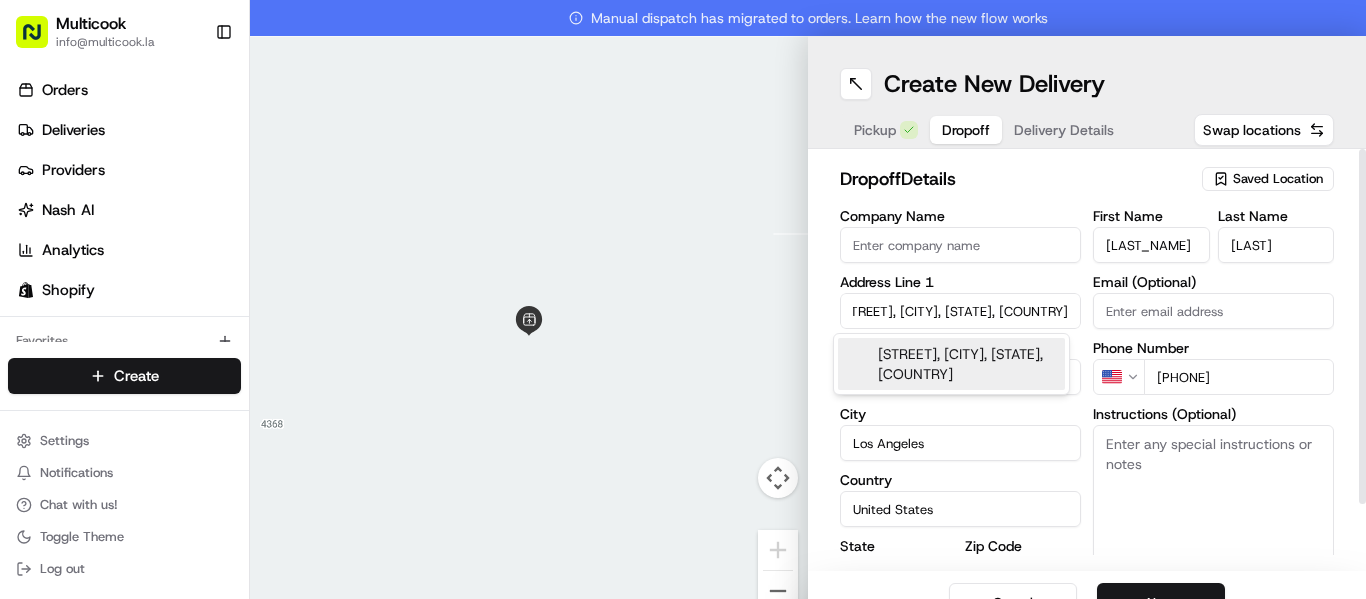 type on "[NUMBER] [STREET]" 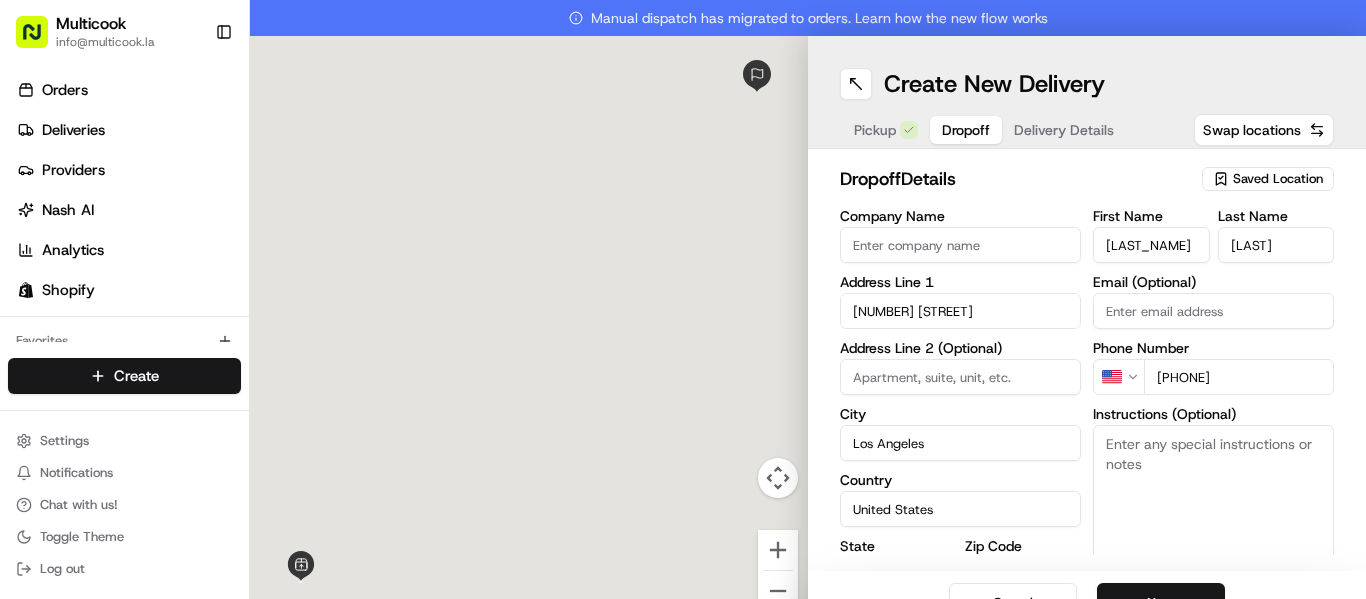scroll, scrollTop: 0, scrollLeft: 0, axis: both 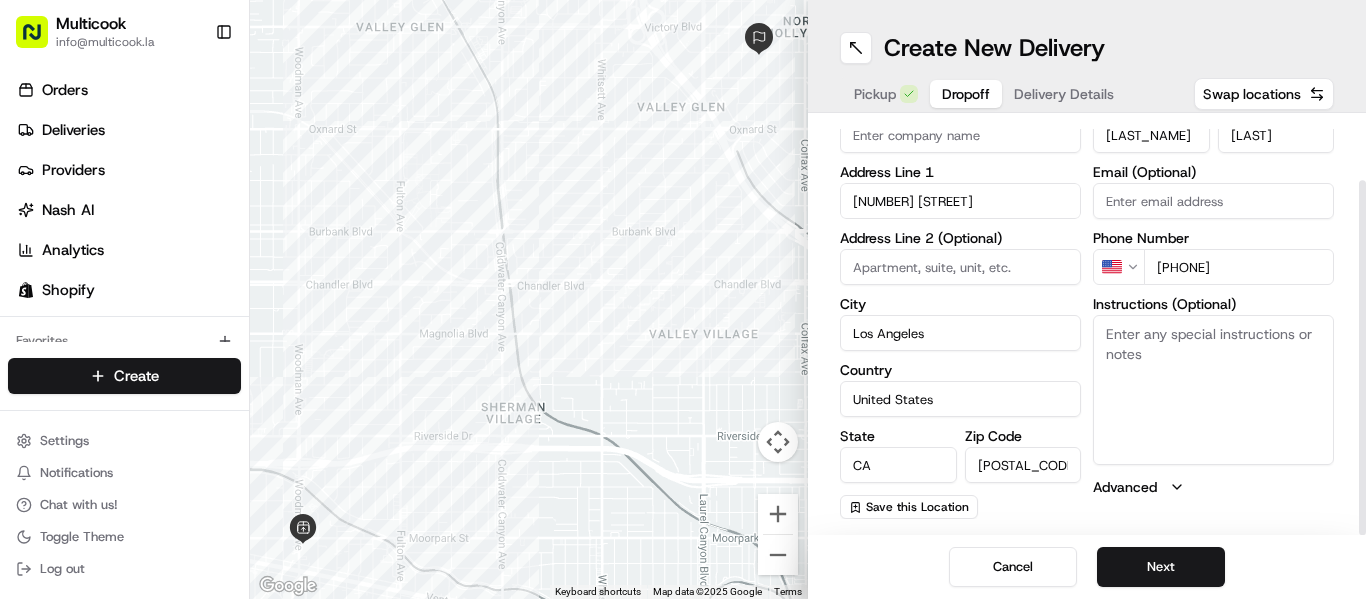 click on "Instructions (Optional)" at bounding box center [1213, 390] 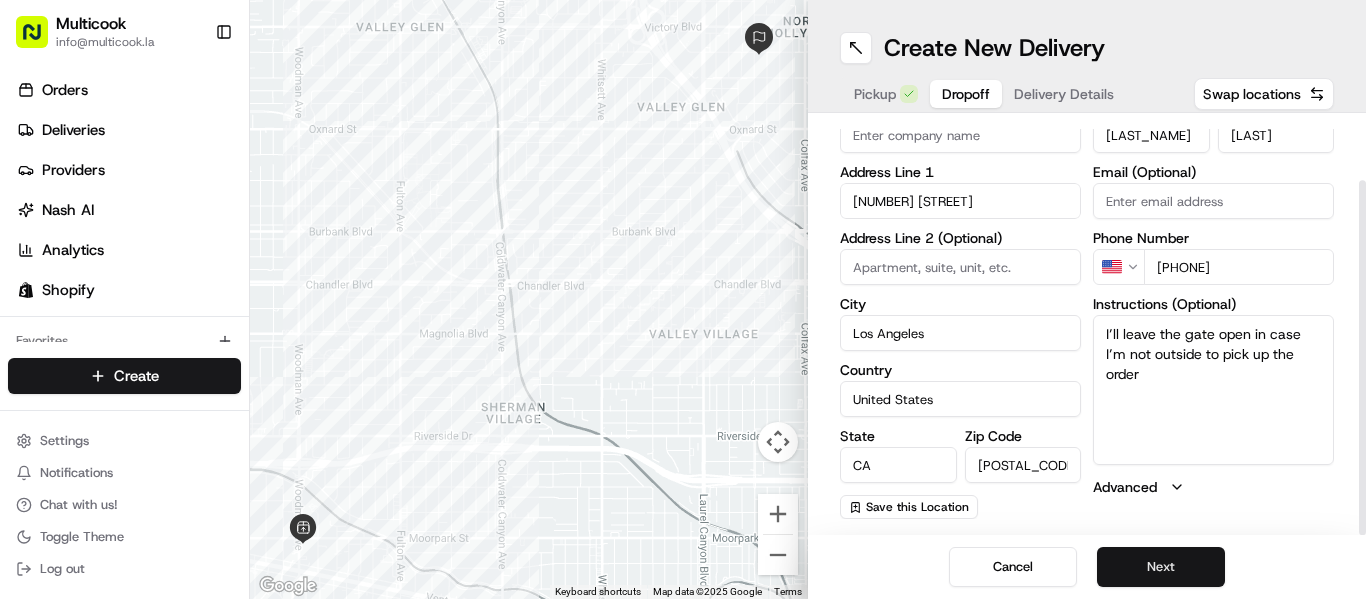 click on "Next" at bounding box center (1161, 567) 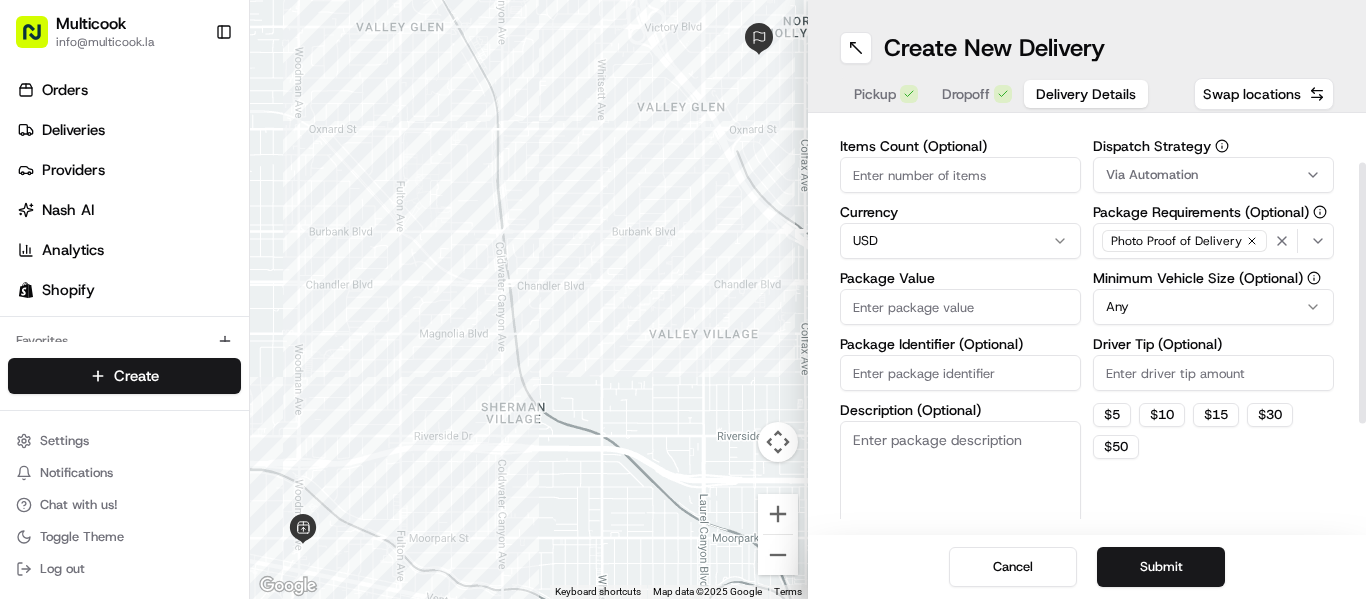 click on "Items Count (Optional)" at bounding box center [960, 175] 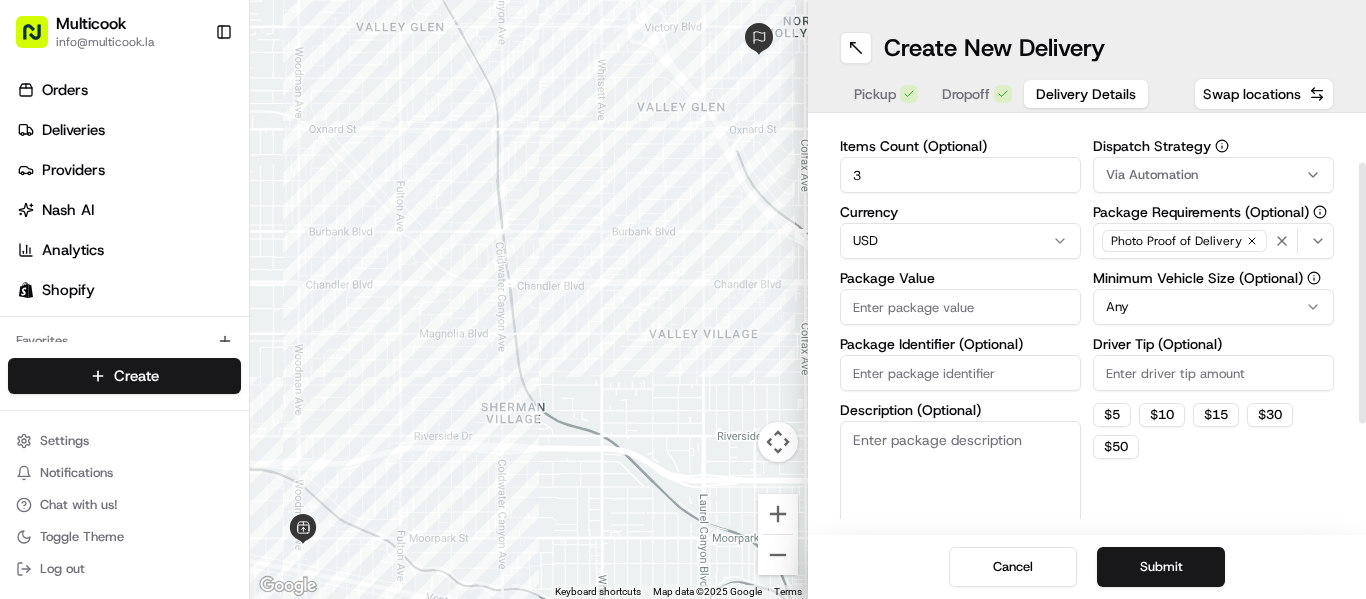 type on "3" 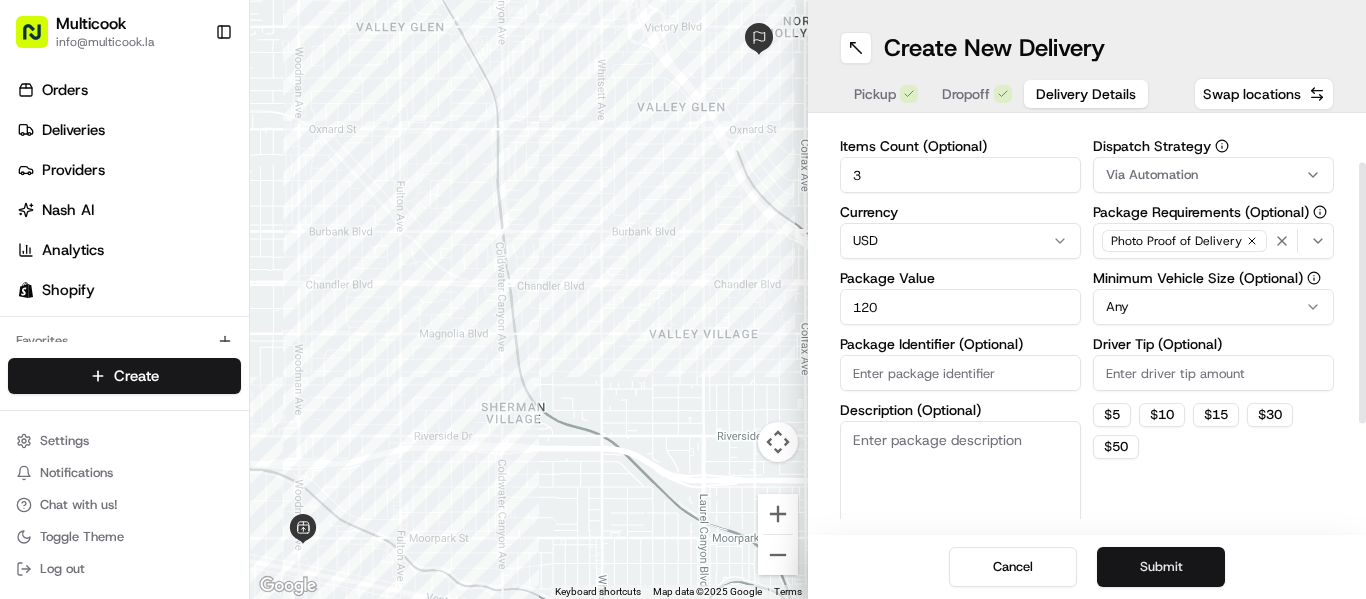 type on "120" 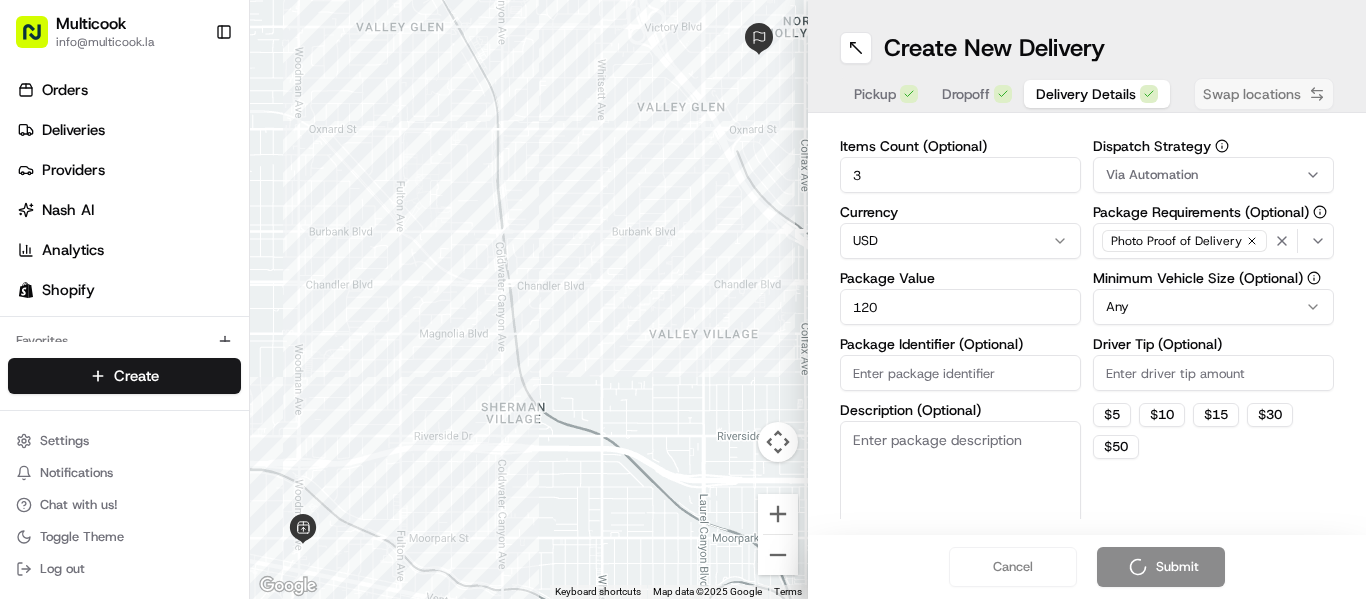 scroll, scrollTop: 0, scrollLeft: 0, axis: both 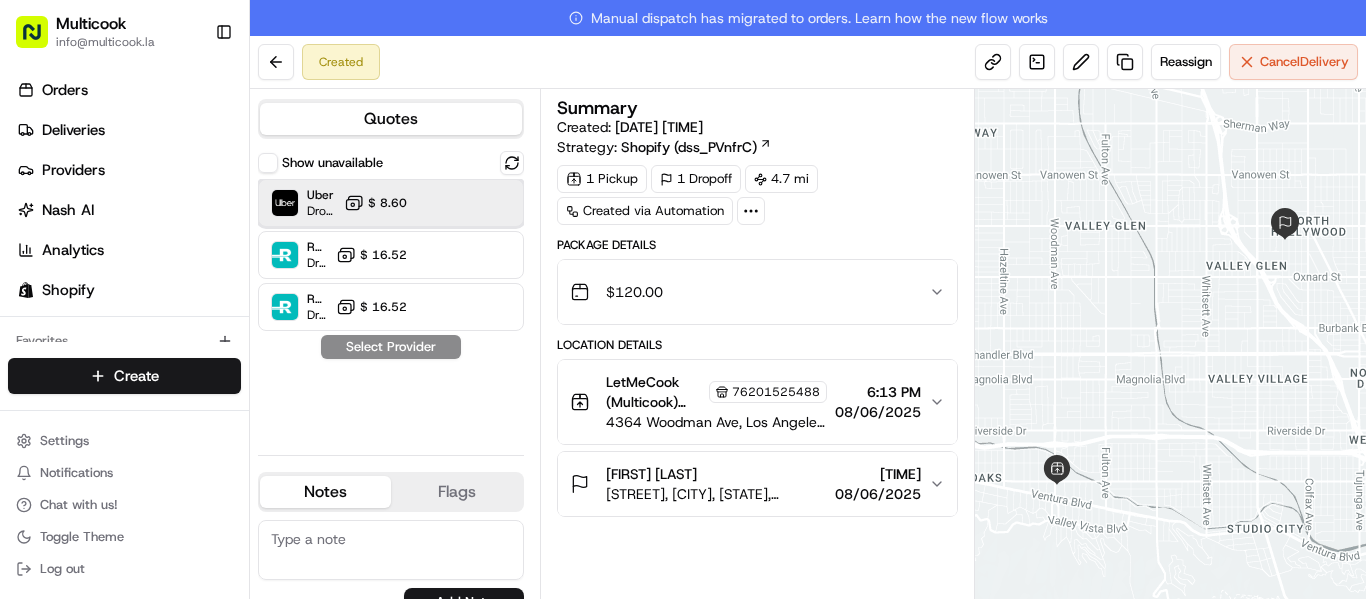 click on "Uber Dropoff ETA   [TIME] $ [PRICE]" at bounding box center (391, 203) 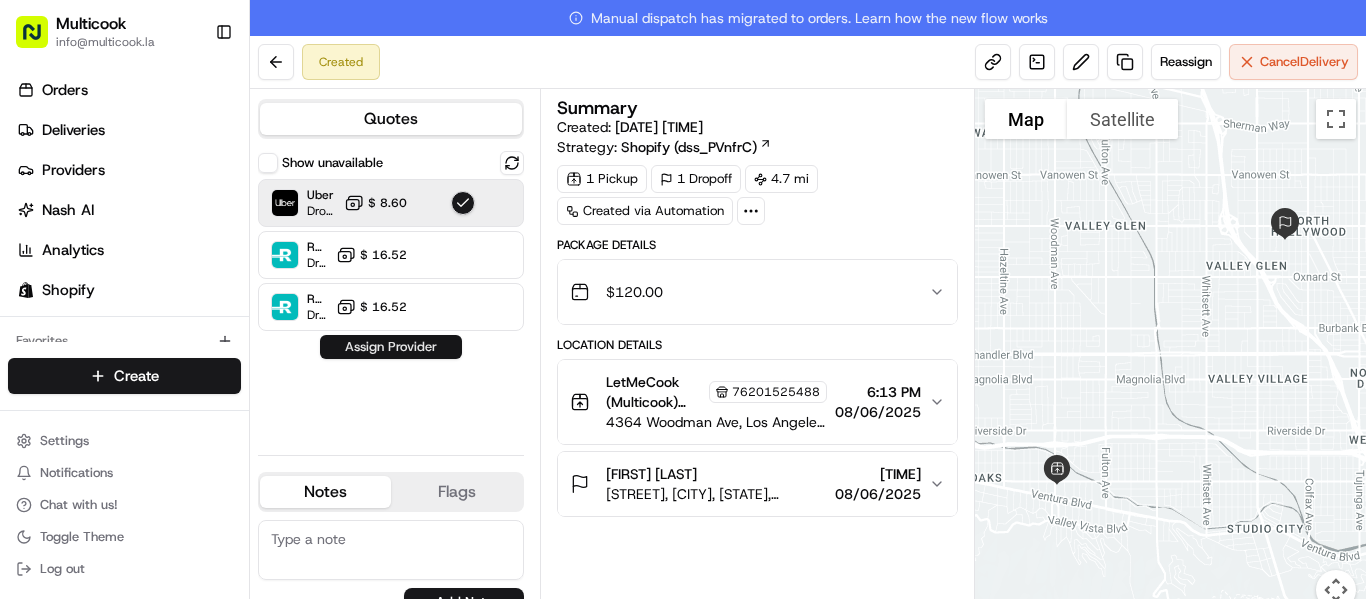 click on "Assign Provider" at bounding box center [391, 347] 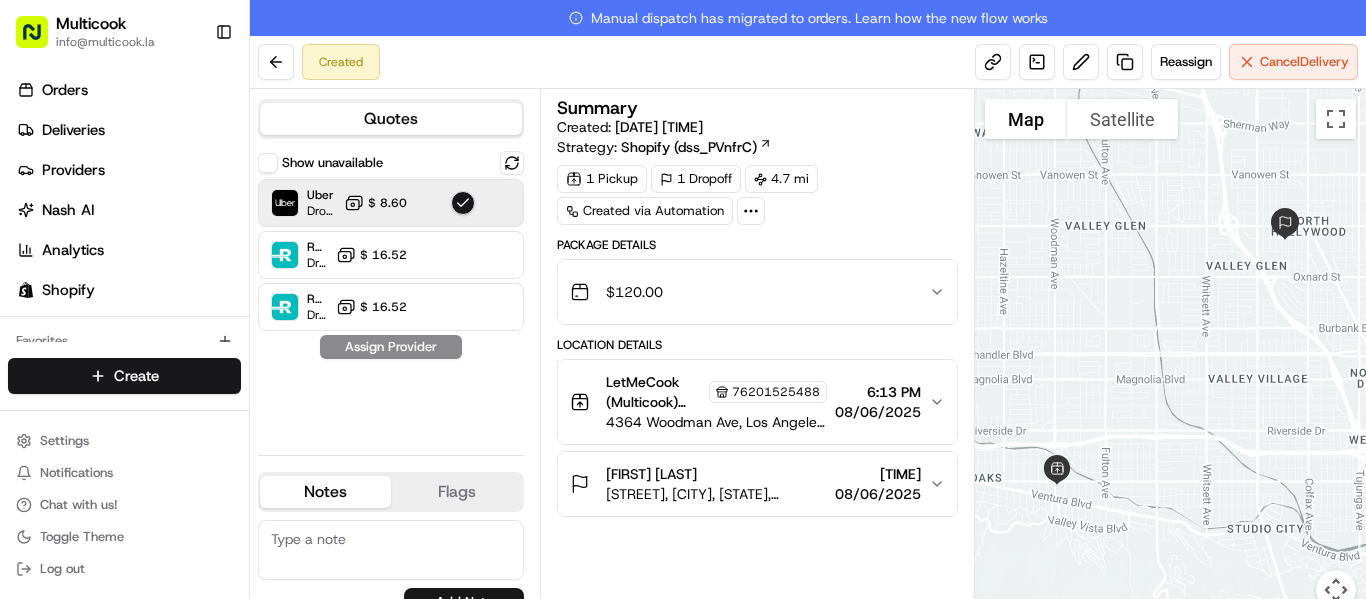 click 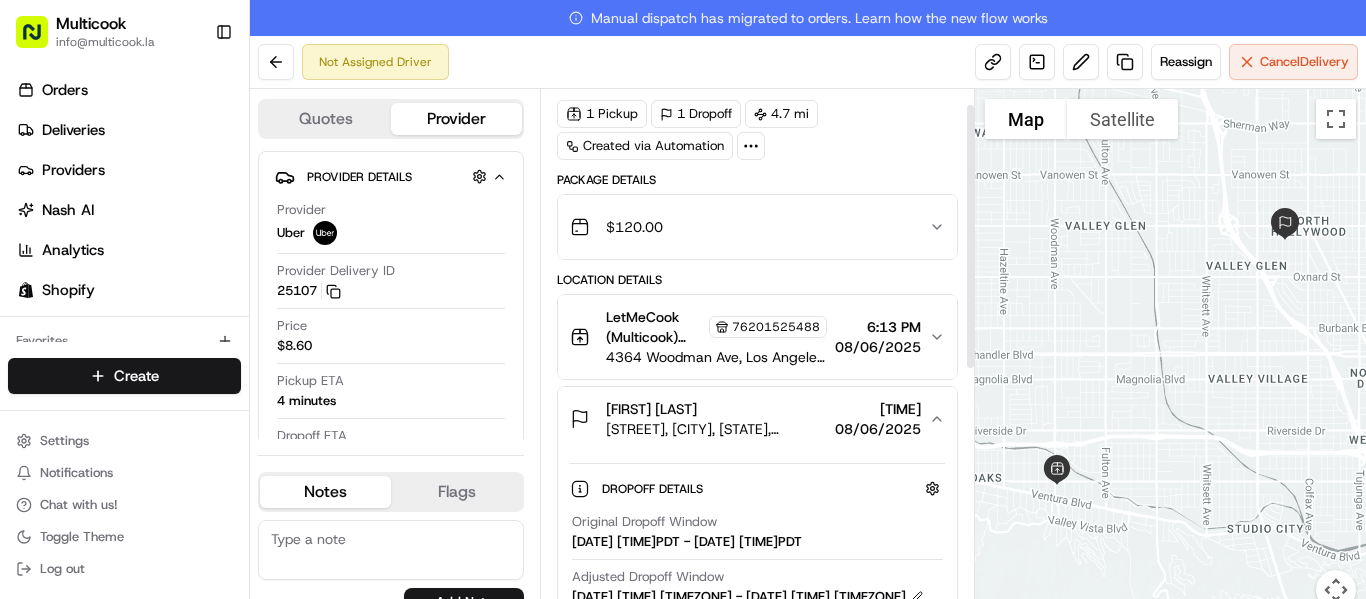 scroll, scrollTop: 0, scrollLeft: 0, axis: both 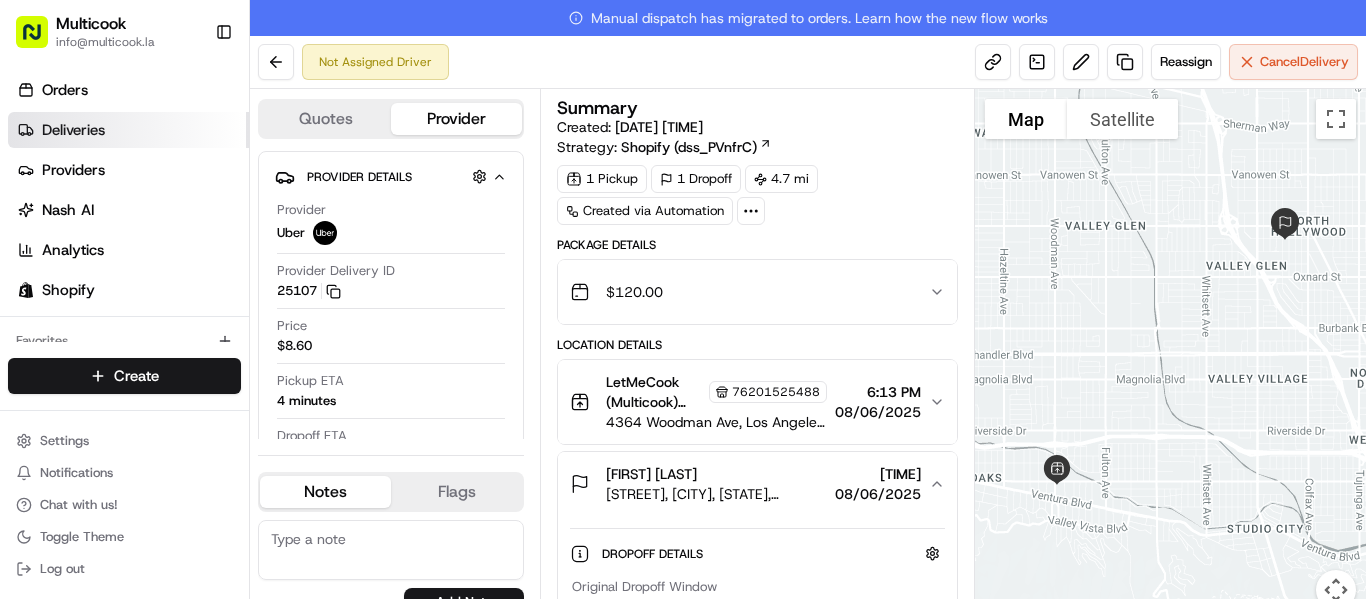 click on "Deliveries" at bounding box center (128, 130) 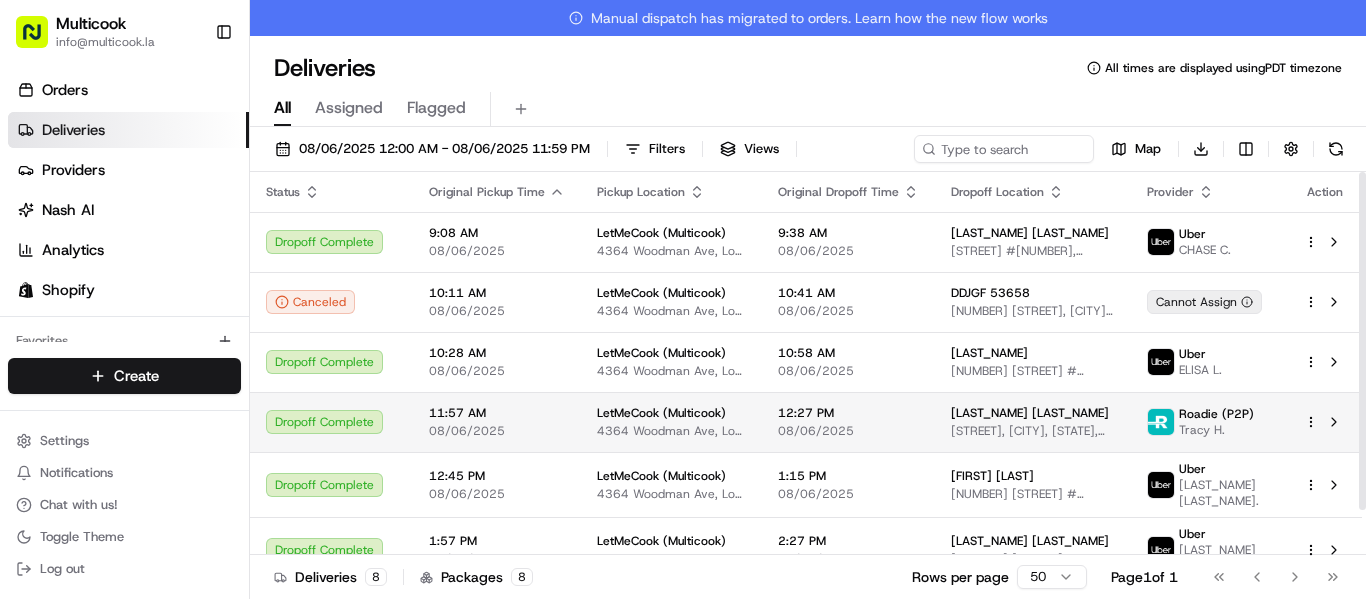 scroll, scrollTop: 101, scrollLeft: 0, axis: vertical 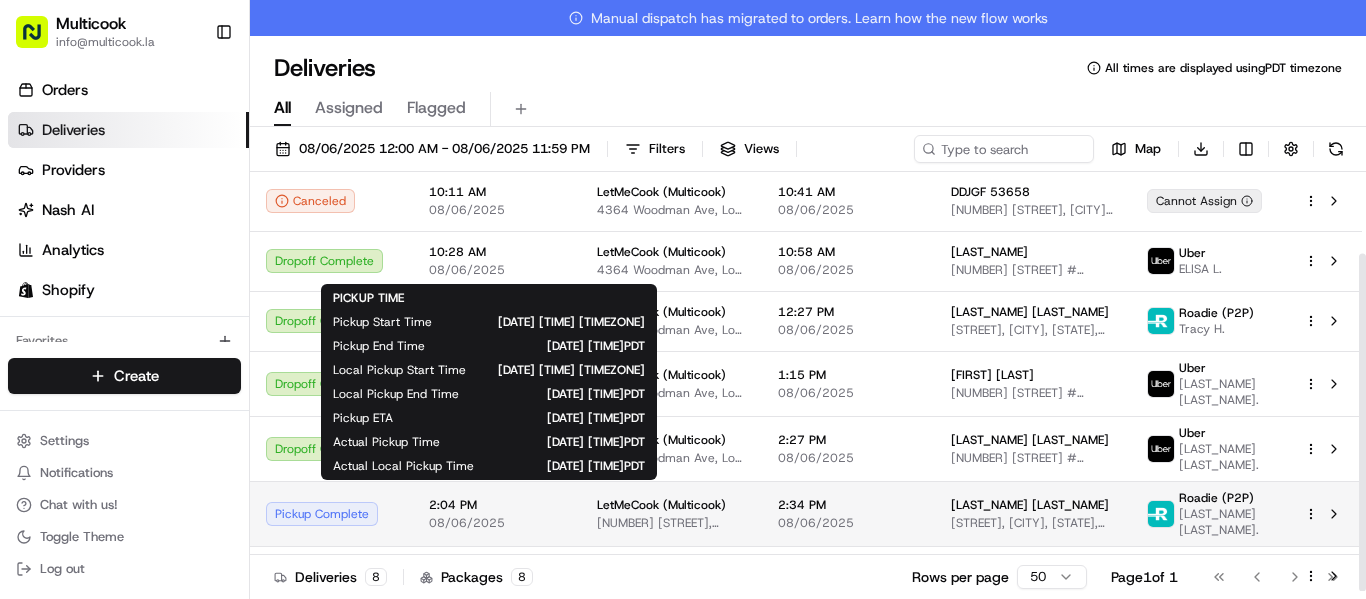 click on "2:04 PM" at bounding box center (497, 505) 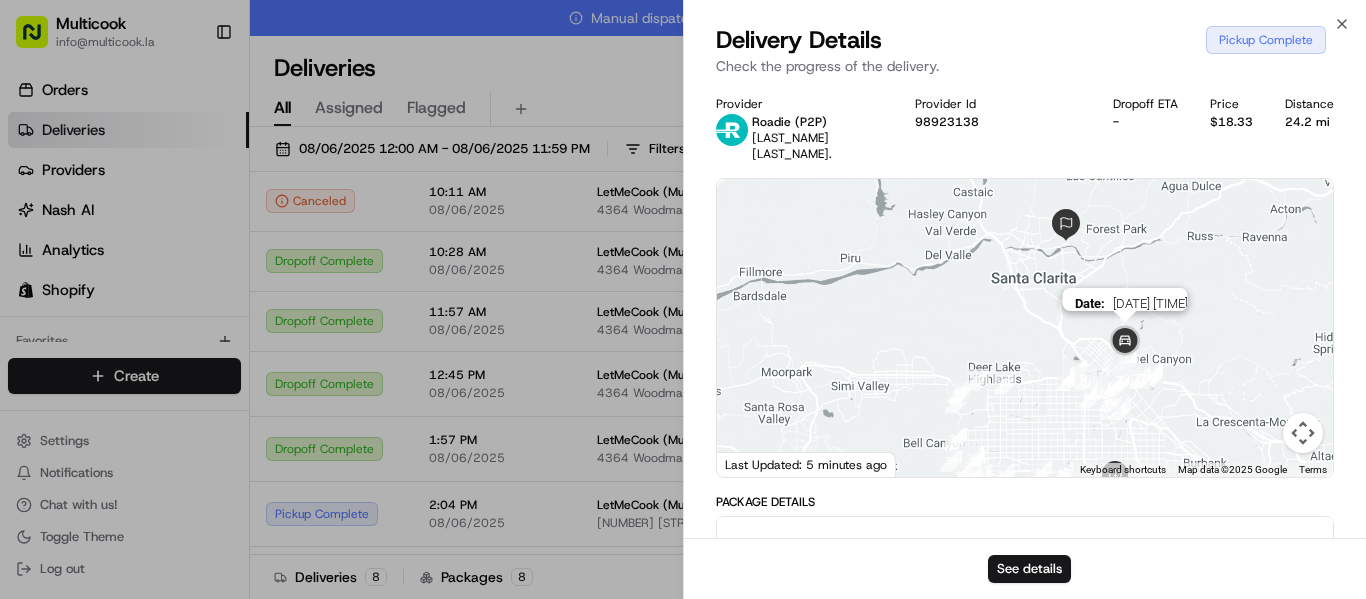 drag, startPoint x: 1134, startPoint y: 274, endPoint x: 1146, endPoint y: 330, distance: 57.271286 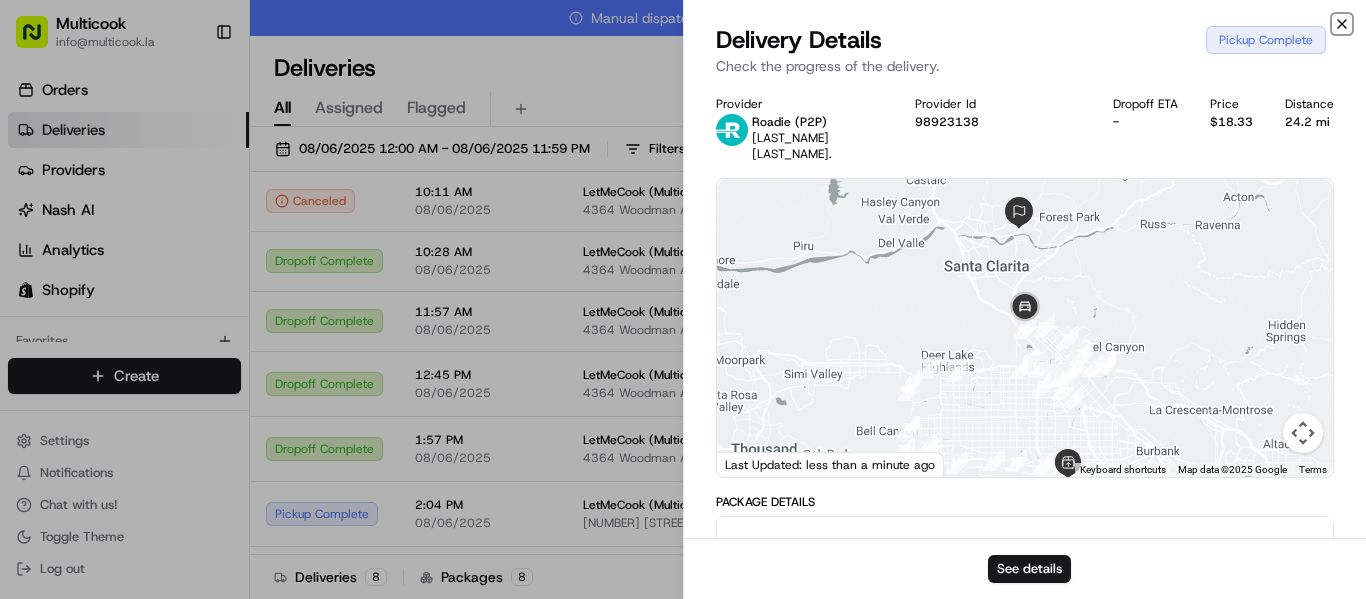 click 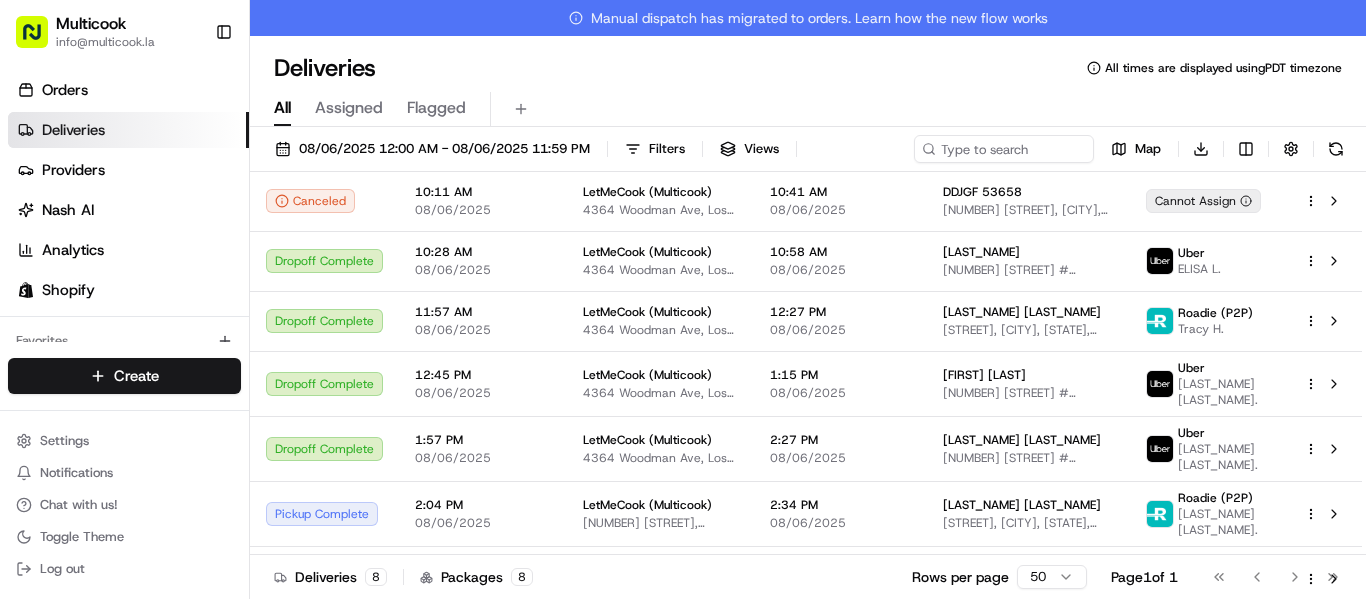 click on "Manual dispatch has migrated to orders. Learn how the new flow works" at bounding box center (808, 18) 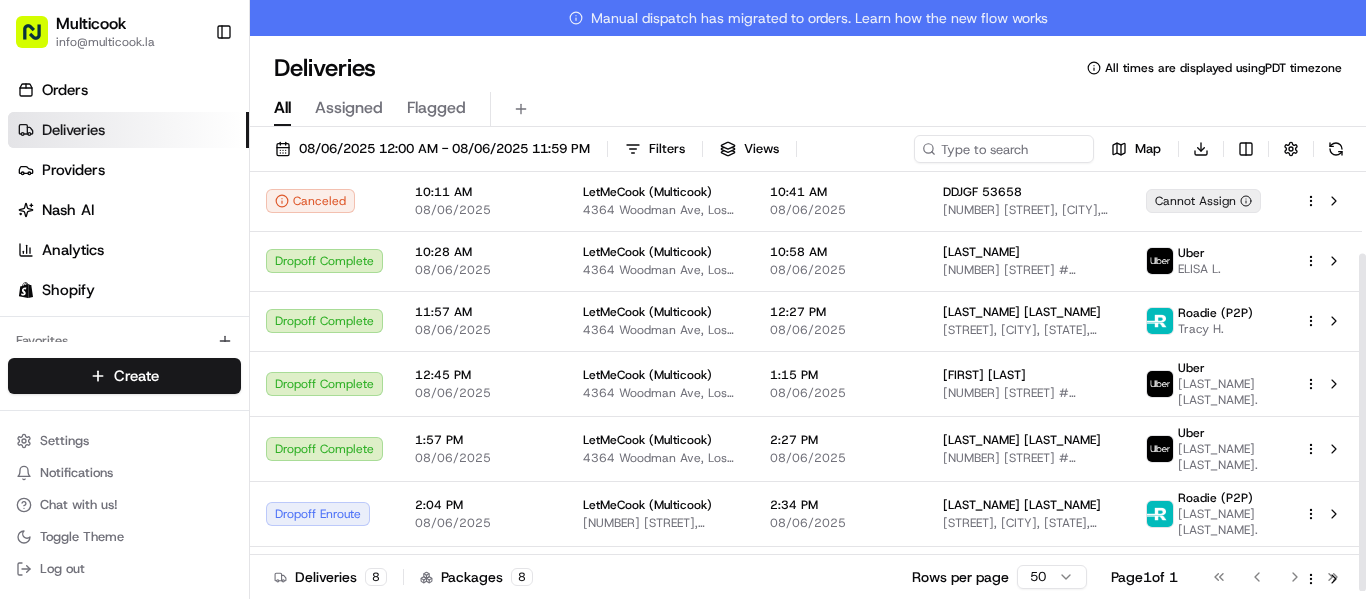 click on "Deliveries 8 Packages 8 Rows per page 50 Page  1  of   1 Go to first page Go to previous page Go to next page Go to last page" at bounding box center [808, 576] 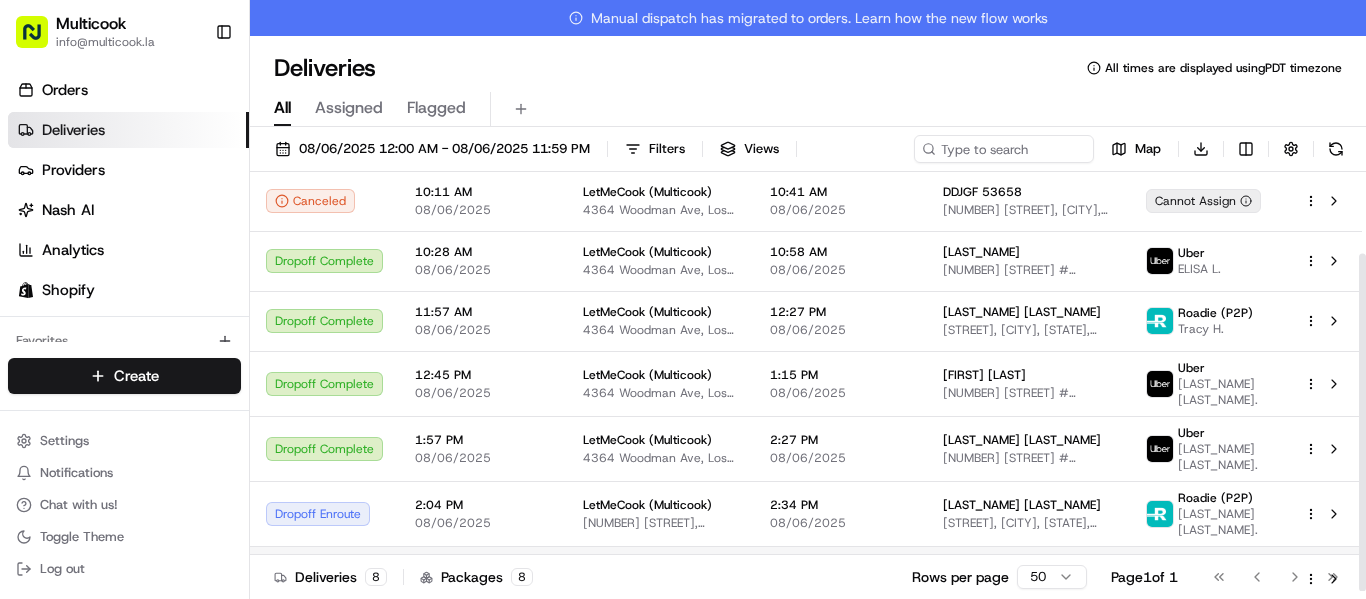 click on "[TIME] [DATE]" at bounding box center (840, 578) 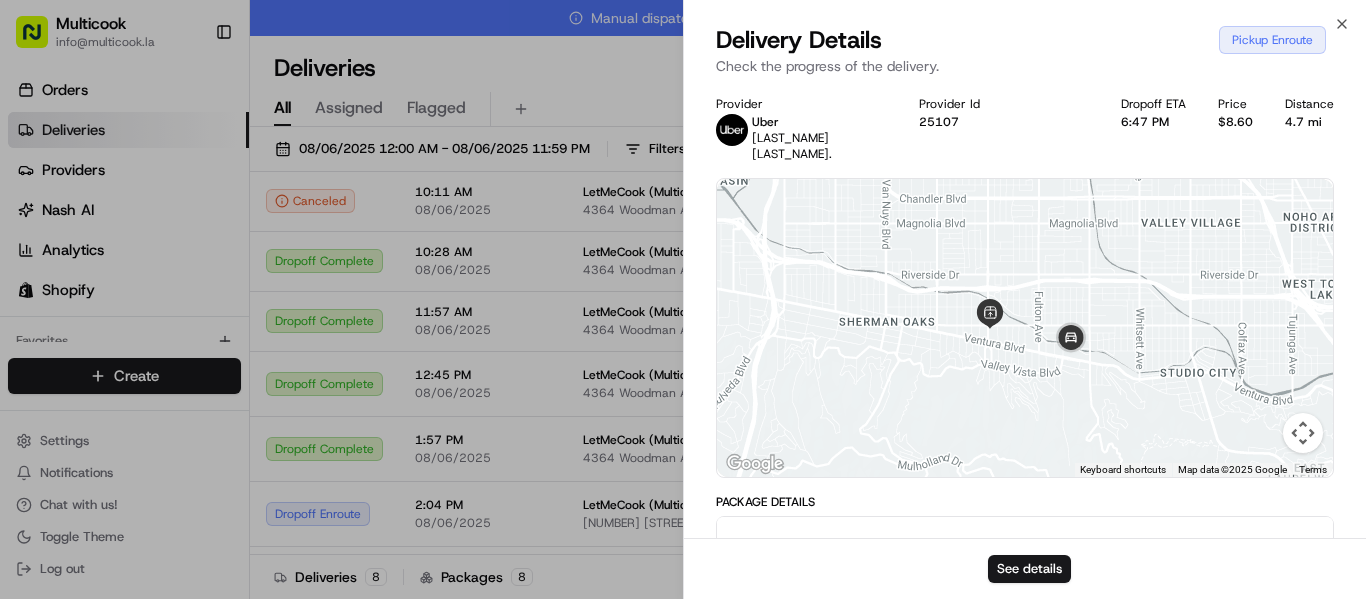 drag, startPoint x: 1061, startPoint y: 372, endPoint x: 1140, endPoint y: 263, distance: 134.61798 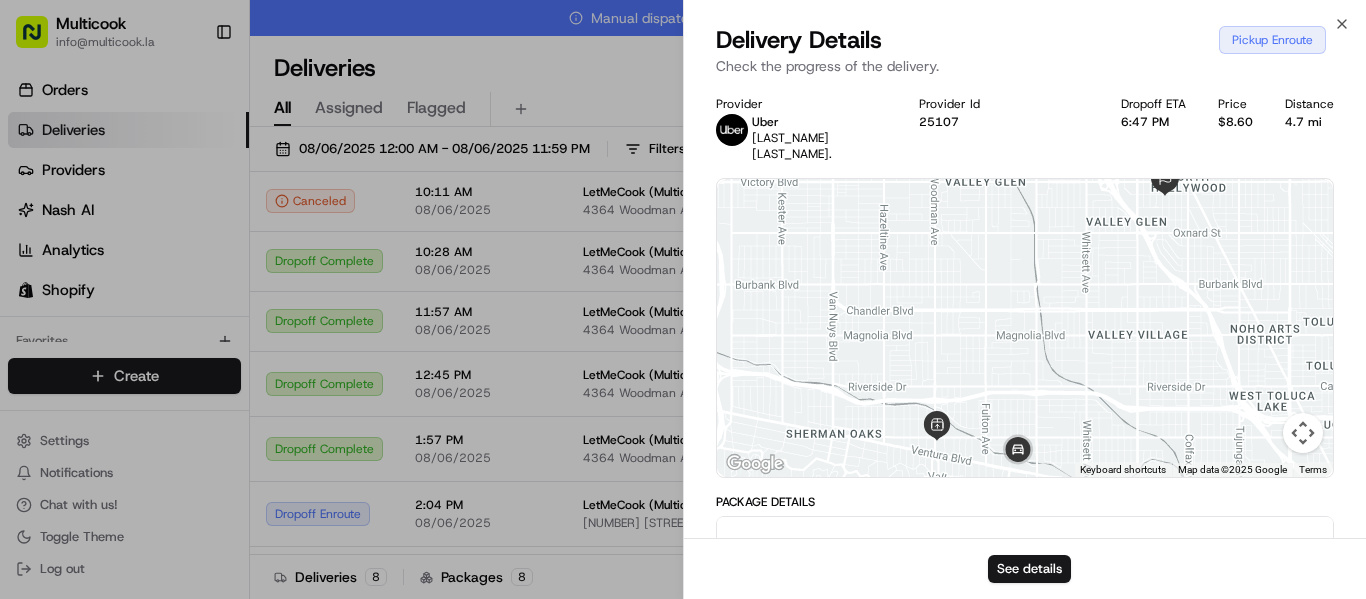 drag, startPoint x: 1191, startPoint y: 247, endPoint x: 1134, endPoint y: 362, distance: 128.35107 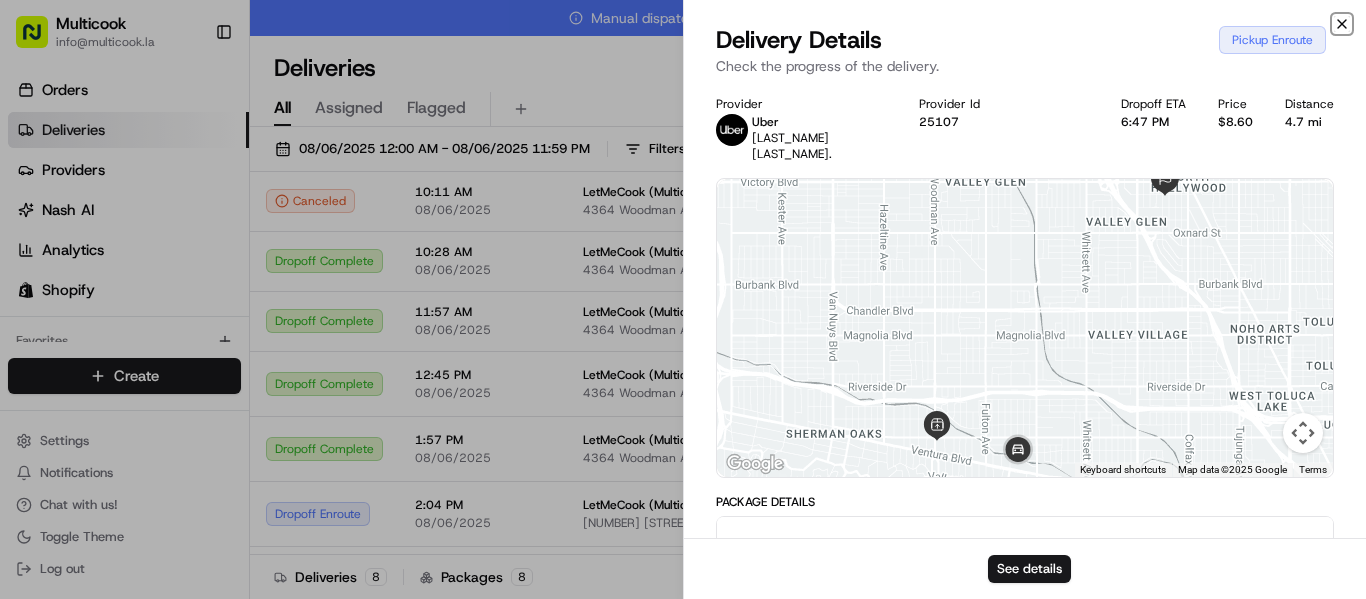 click 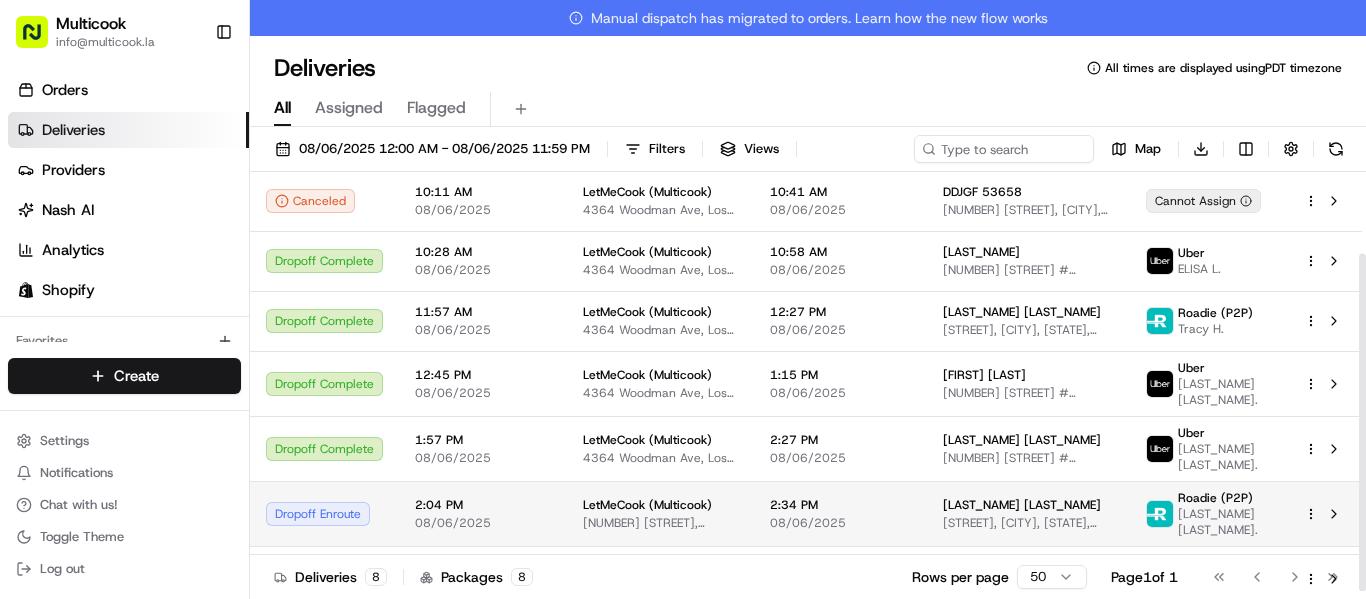 click on "[NUMBER] [STREET], [CITY], [STATE] [POSTAL_CODE], [COUNTRY]" at bounding box center [660, 523] 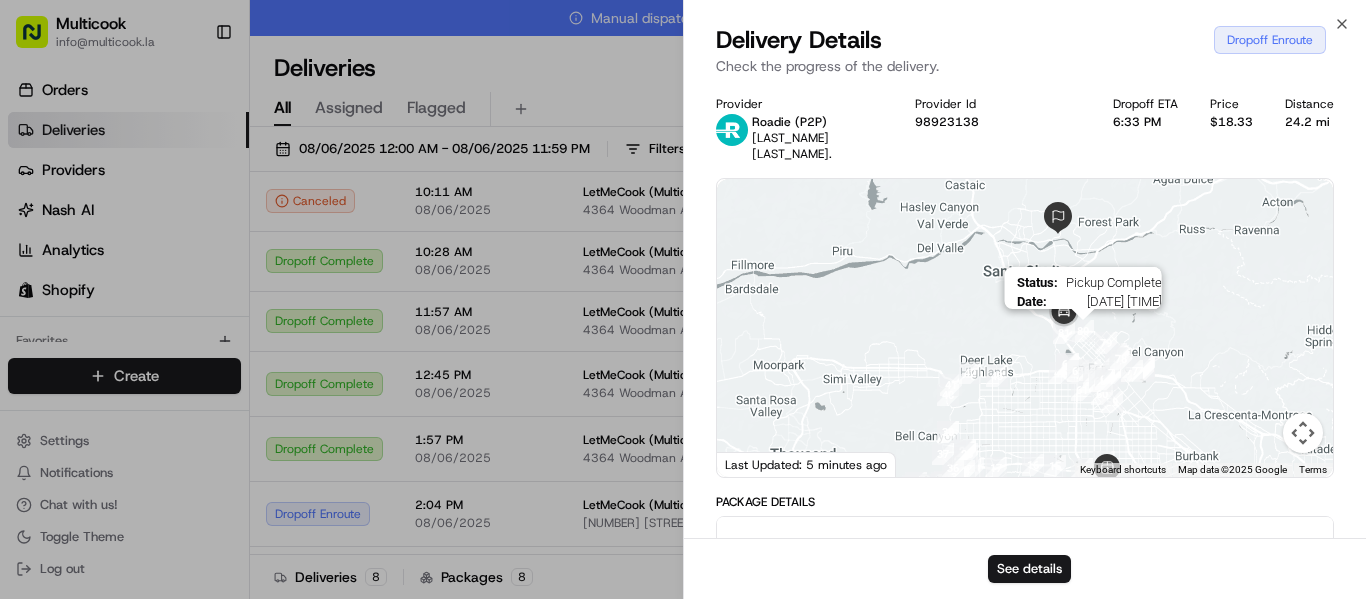 drag, startPoint x: 1098, startPoint y: 278, endPoint x: 1092, endPoint y: 309, distance: 31.575306 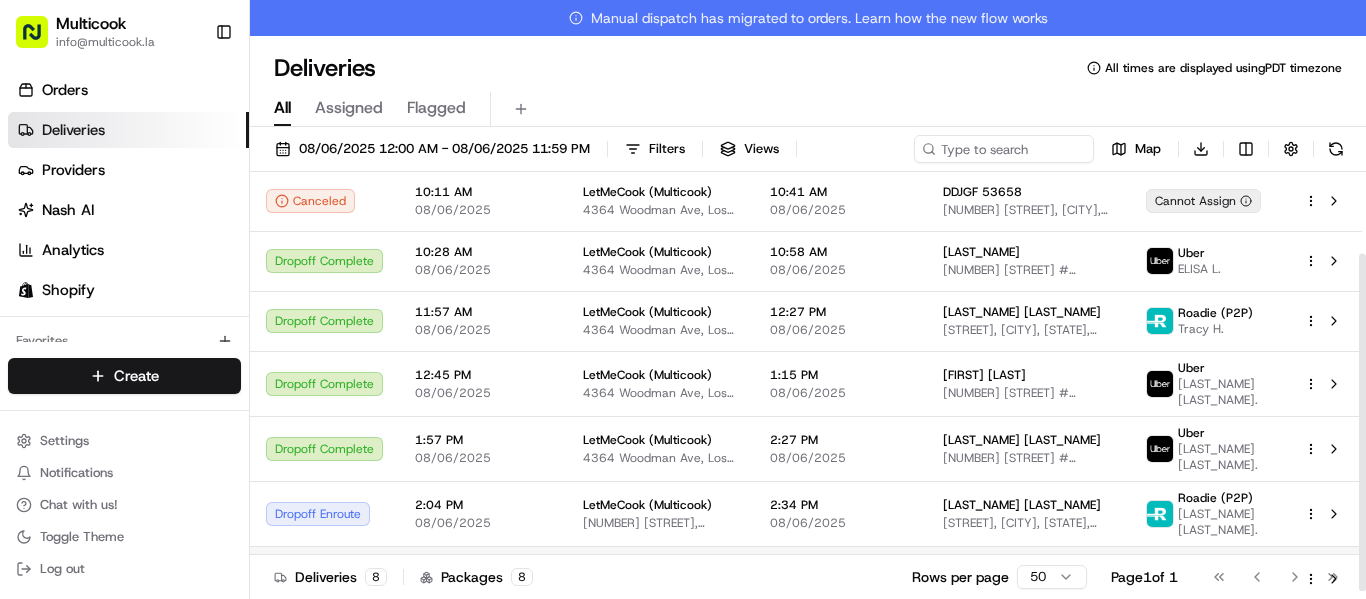 click on "[TIME] [DATE]" at bounding box center [483, 578] 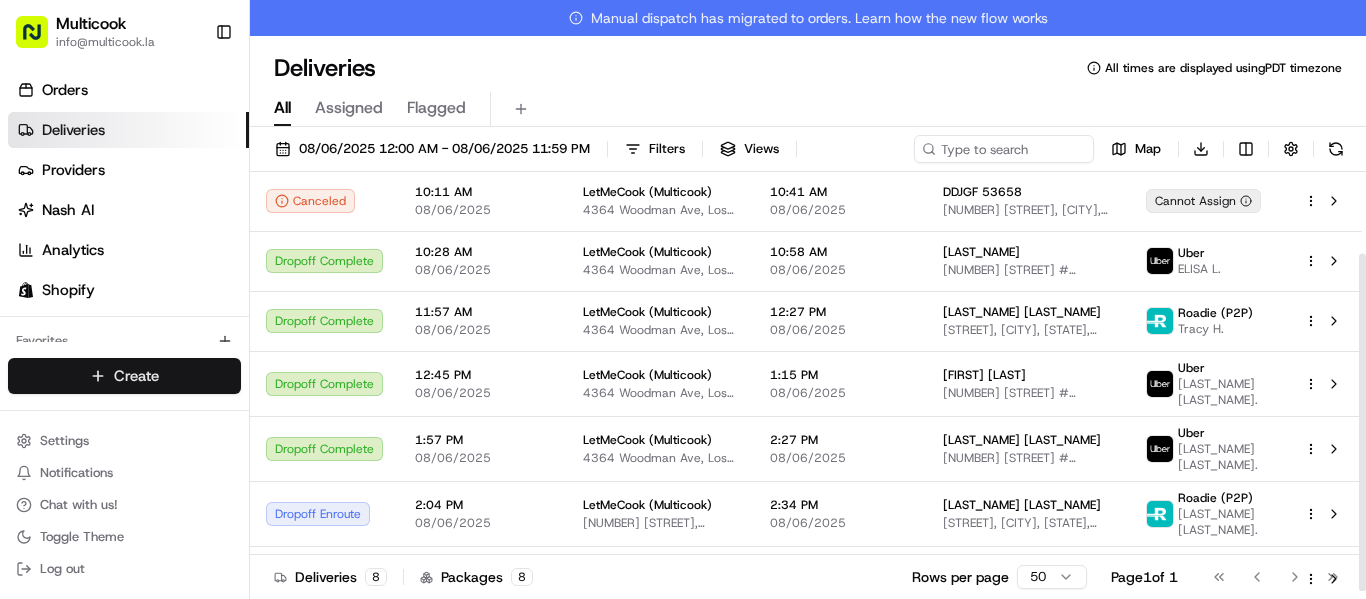 click on "LetMeCook (Multicook) info@[DOMAIN].la Toggle Sidebar Orders Deliveries Providers Nash AI Analytics Shopify Favorites Main Menu Members & Organization Organization Users Roles Preferences Customization Tracking Orchestration Automations Dispatch Strategy Locations Pickup Locations Dropoff Locations Billing Billing Refund Requests Integrations Notification Triggers Webhooks API Keys Request Logs Create Settings Notifications Chat with us! Toggle Theme Log out Manual dispatch has migrated to orders. Learn how the new flow works Deliveries All times are displayed using PDT timezone All Assigned Flagged [DATE] [TIME] - [DATE] [TIME] Filters Views Map Download Status Original Pickup Time Pickup Location Original Dropoff Time Dropoff Location Provider Action Dropoff Complete [TIME] [DATE] LetMeCook (Multicook) [NUMBER] [STREET], [CITY], [STATE], [COUNTRY] [TIME] [DATE] [LAST_NAME] [LAST_NAME] [STREET], [CITY], [STATE], [COUNTRY] Uber [LAST_NAME] [LAST_NAME]. Canceled [TIME] [DATE] [TIME] [TIME]" at bounding box center [683, 299] 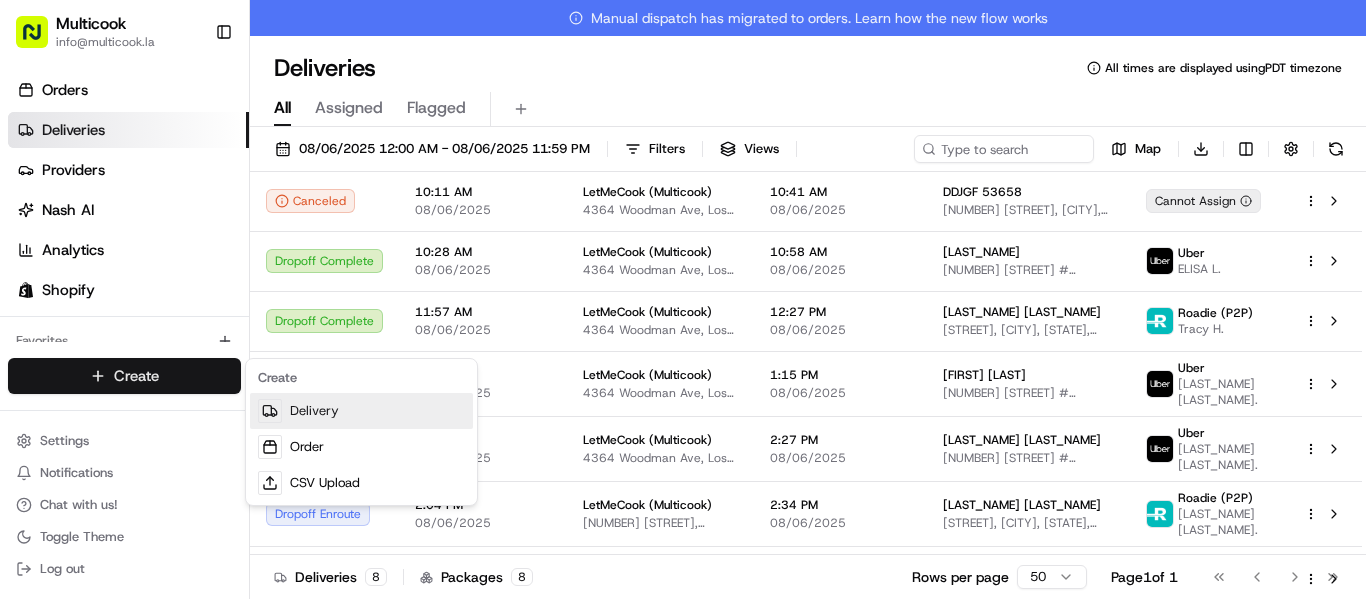 click on "Delivery" at bounding box center [361, 411] 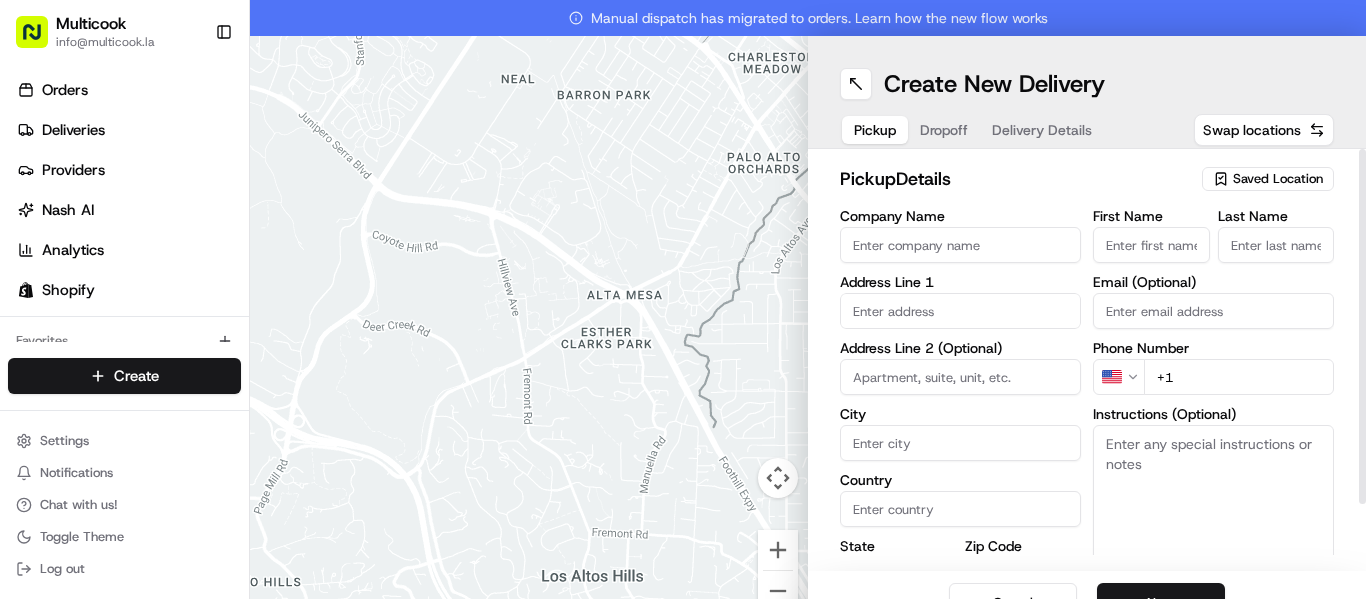 click on "Saved Location" at bounding box center [1278, 179] 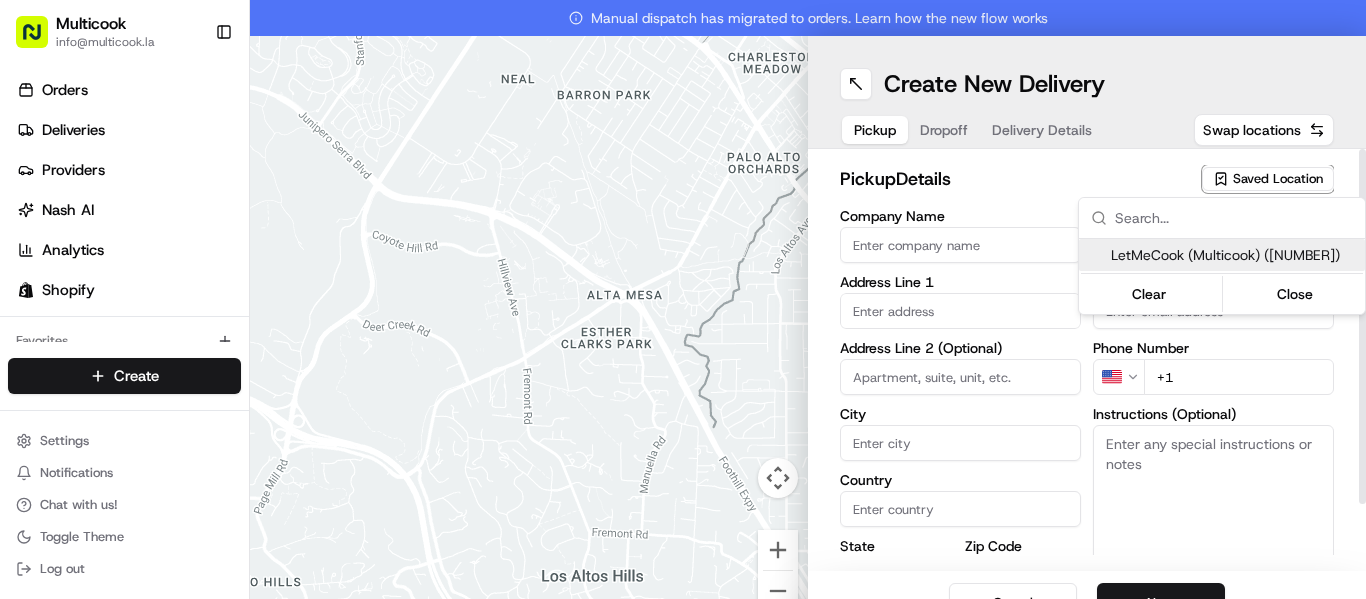 click on "LetMeCook (Multicook) ([NUMBER])" at bounding box center (1234, 255) 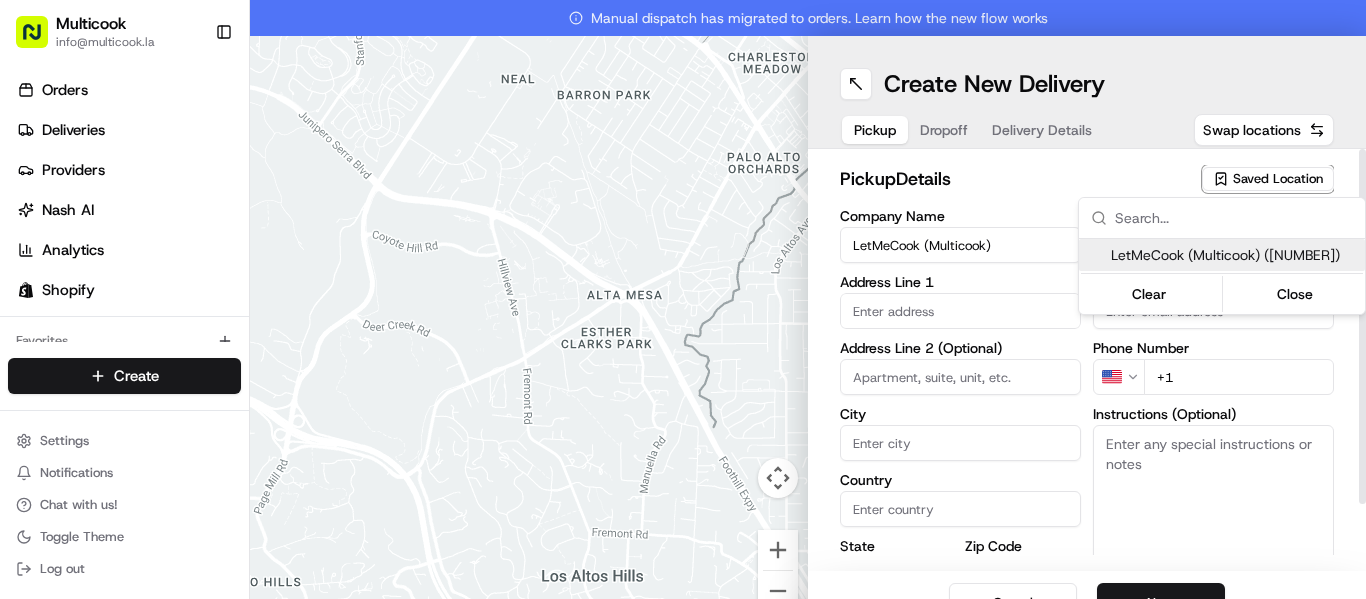 type on "[NUMBER] [STREET]" 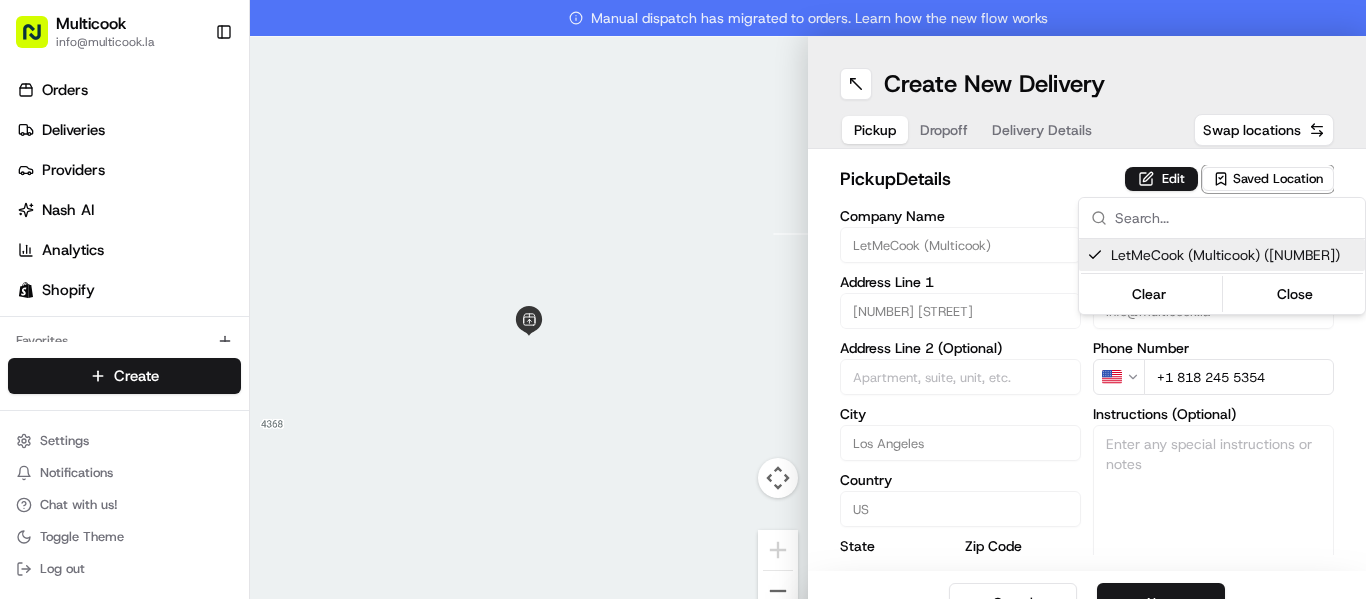 click on "Multicook info@multicook.la Toggle Sidebar Orders Deliveries Providers Nash AI Analytics Shopify Favorites Main Menu Members & Organization Organization Users Roles Preferences Customization Tracking Orchestration Automations Dispatch Strategy Locations Pickup Locations Dropoff Locations Billing Billing Refund Requests Integrations Notification Triggers Webhooks API Keys Request Logs Create Settings Notifications Chat with us! Toggle Theme Log out  Manual dispatch has migrated to orders. Learn how the new flow works To navigate the map with touch gestures double-tap and hold your finger on the map, then drag the map. ← Move left → Move right ↑ Move up ↓ Move down + Zoom in - Zoom out Home Jump left by 75% End Jump right by 75% Page Up Jump up by 75% Page Down Jump down by 75% Keyboard shortcuts Map Data Map data ©2025 Google Map data ©2025 Google 2 m  Click to toggle between metric and imperial units Terms Report a map error Create New Delivery Pickup Dropoff Delivery Details pickup" at bounding box center (683, 299) 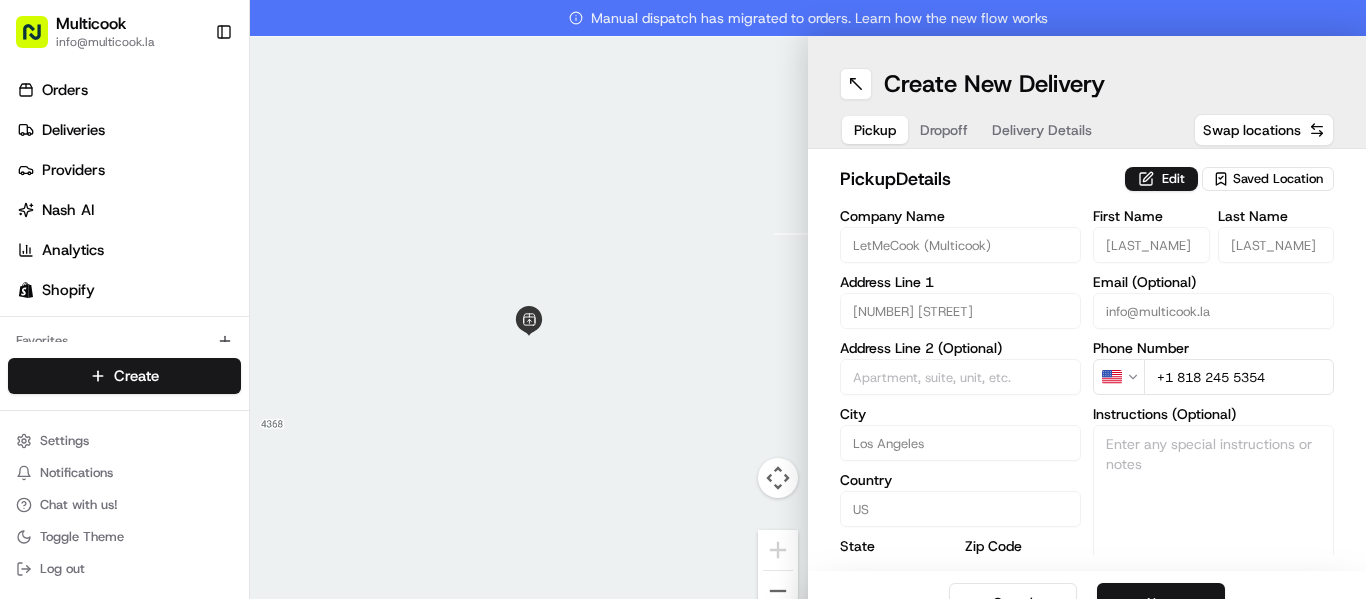 click on "Next" at bounding box center (1161, 603) 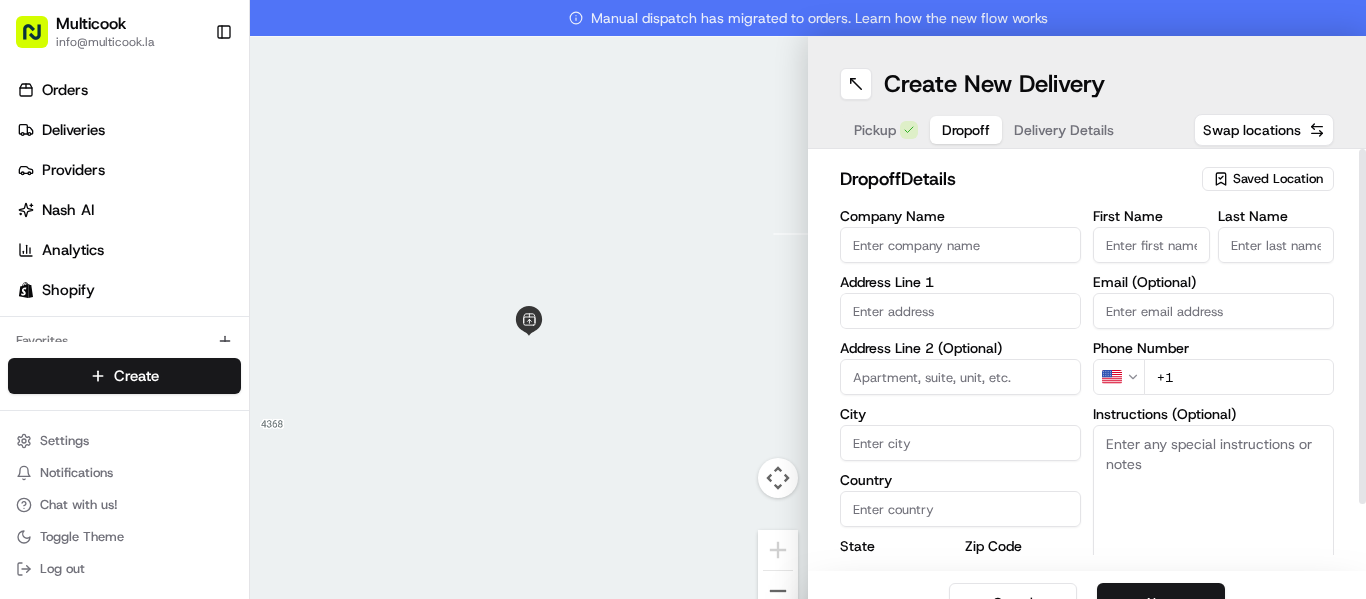 click on "First Name" at bounding box center [1151, 245] 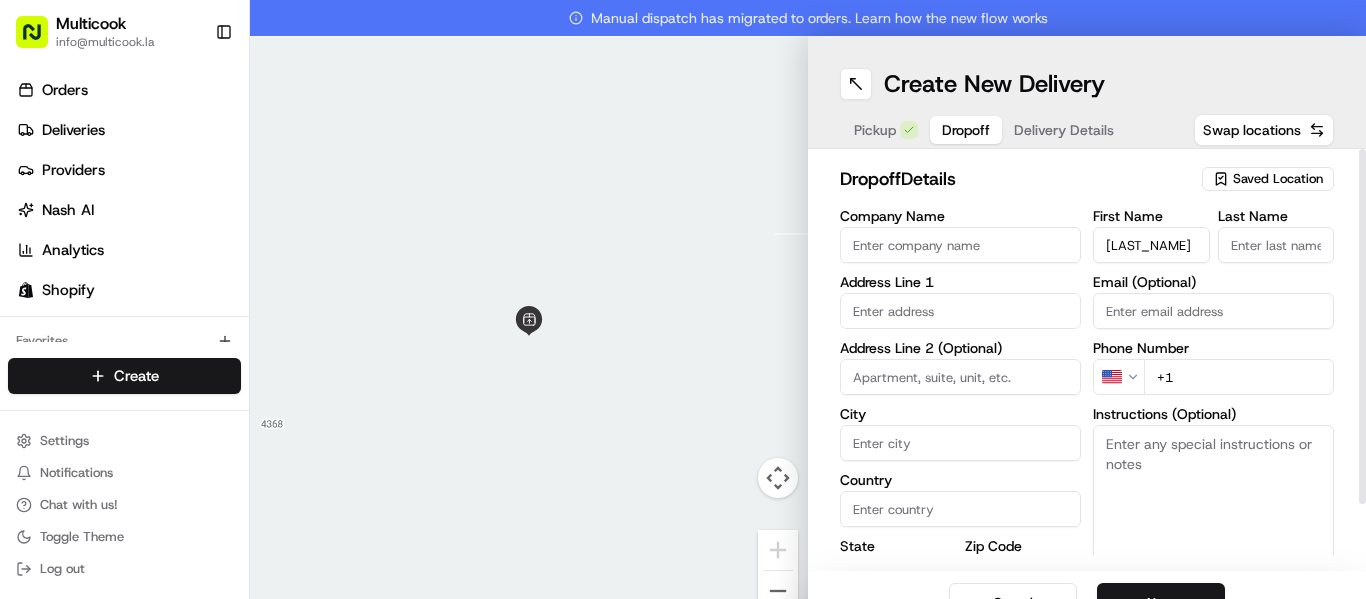 click on "[LAST_NAME]" at bounding box center [1151, 245] 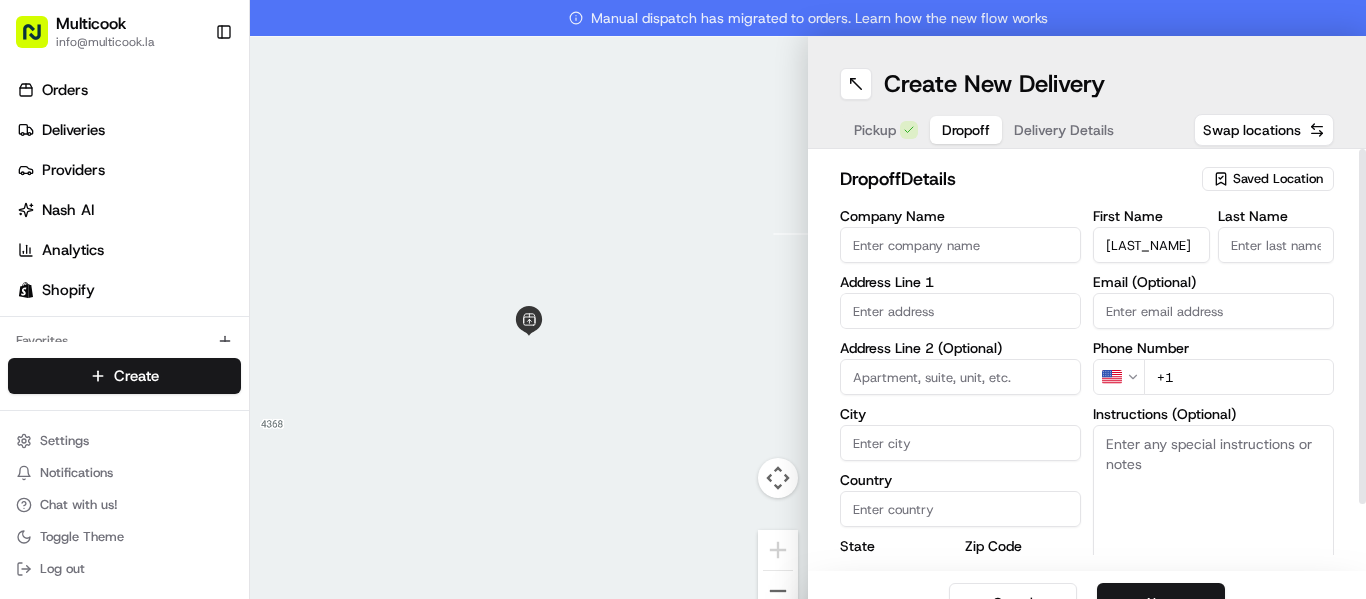 type on "[LAST_NAME]" 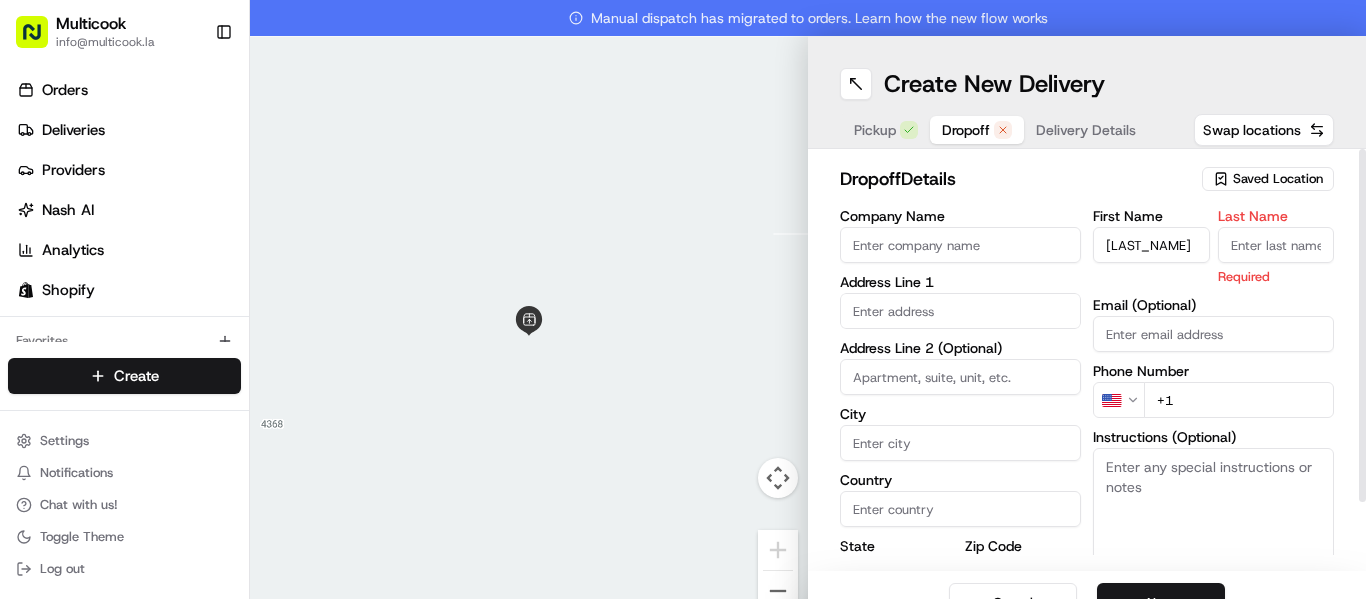paste on "[LAST]" 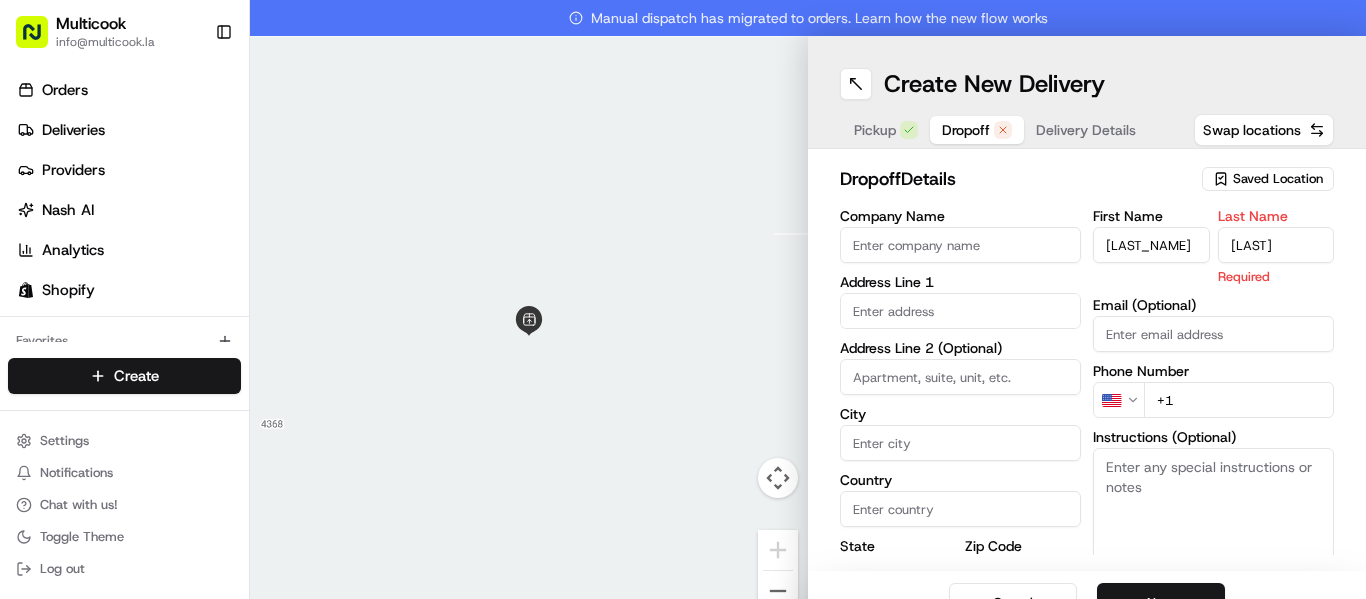 type on "[LAST]" 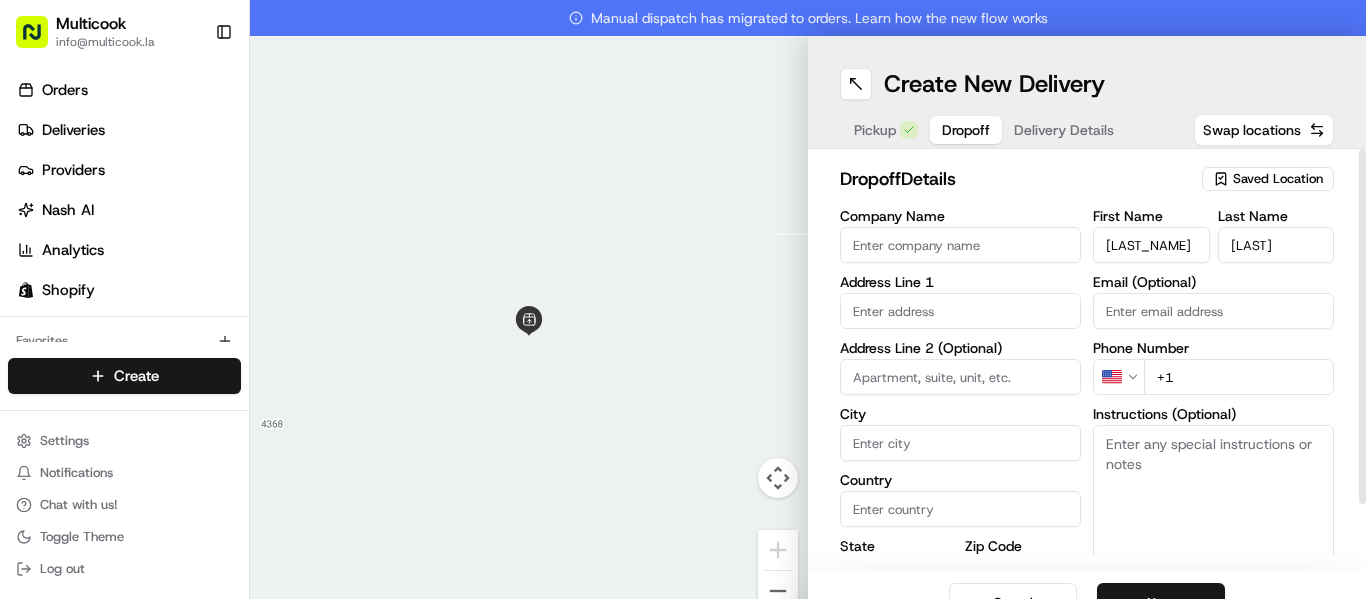 click on "+1" at bounding box center [1239, 377] 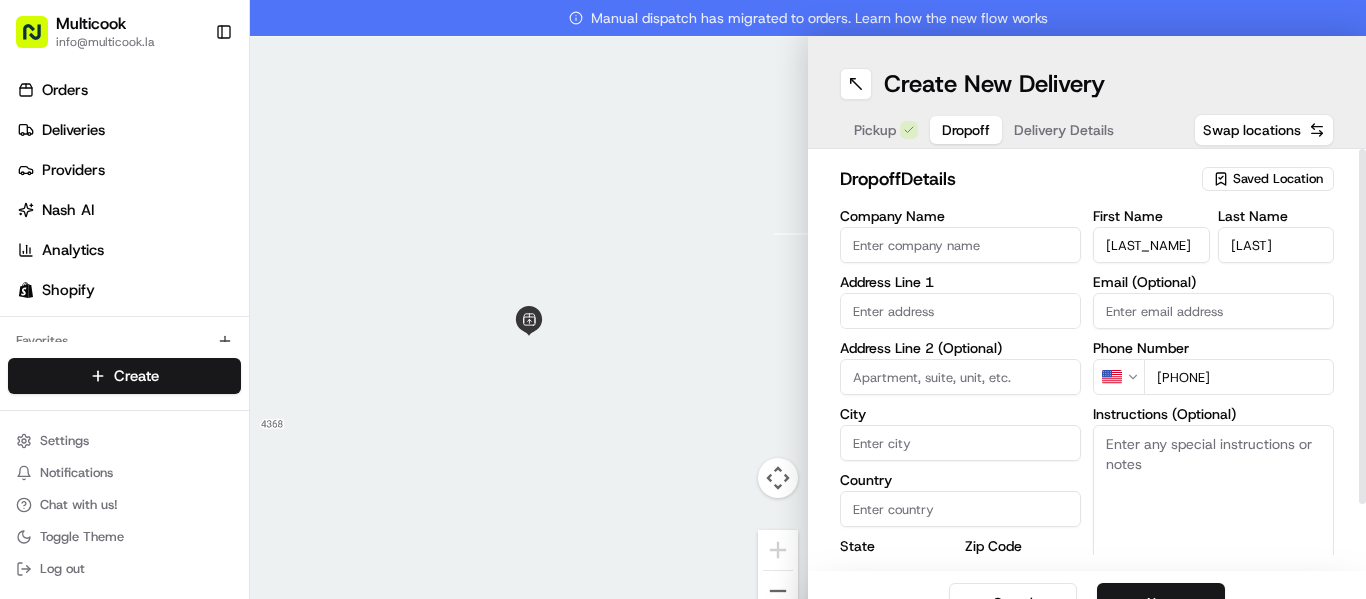 type on "[PHONE]" 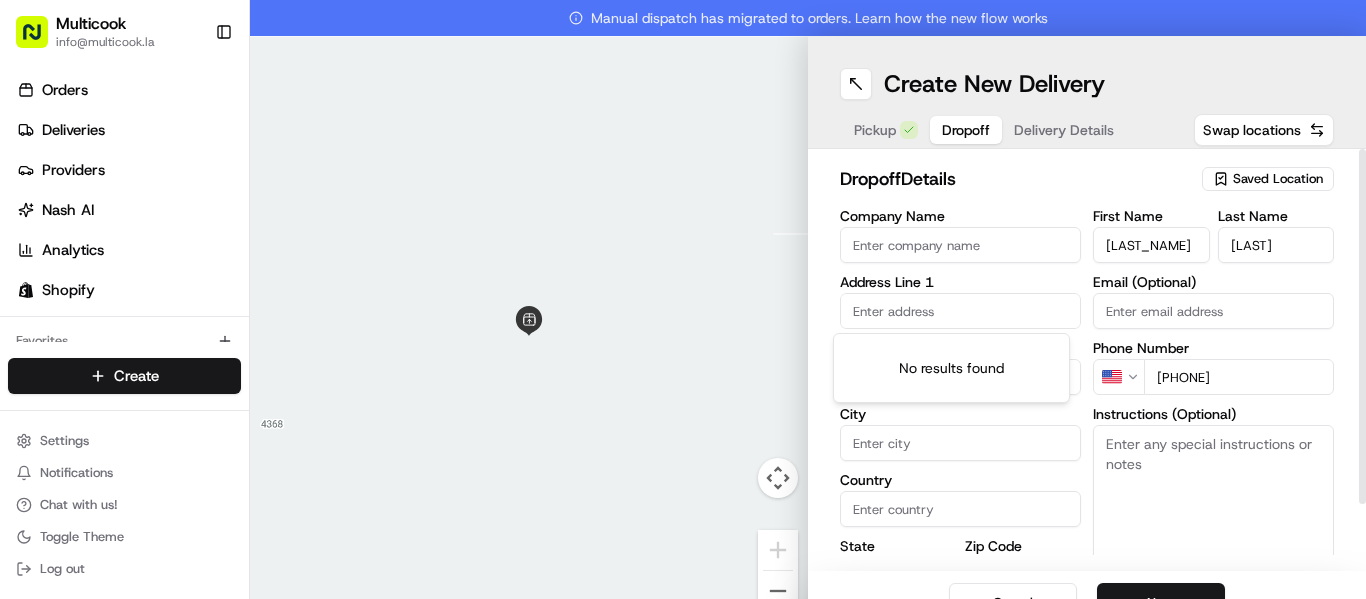 click at bounding box center (960, 311) 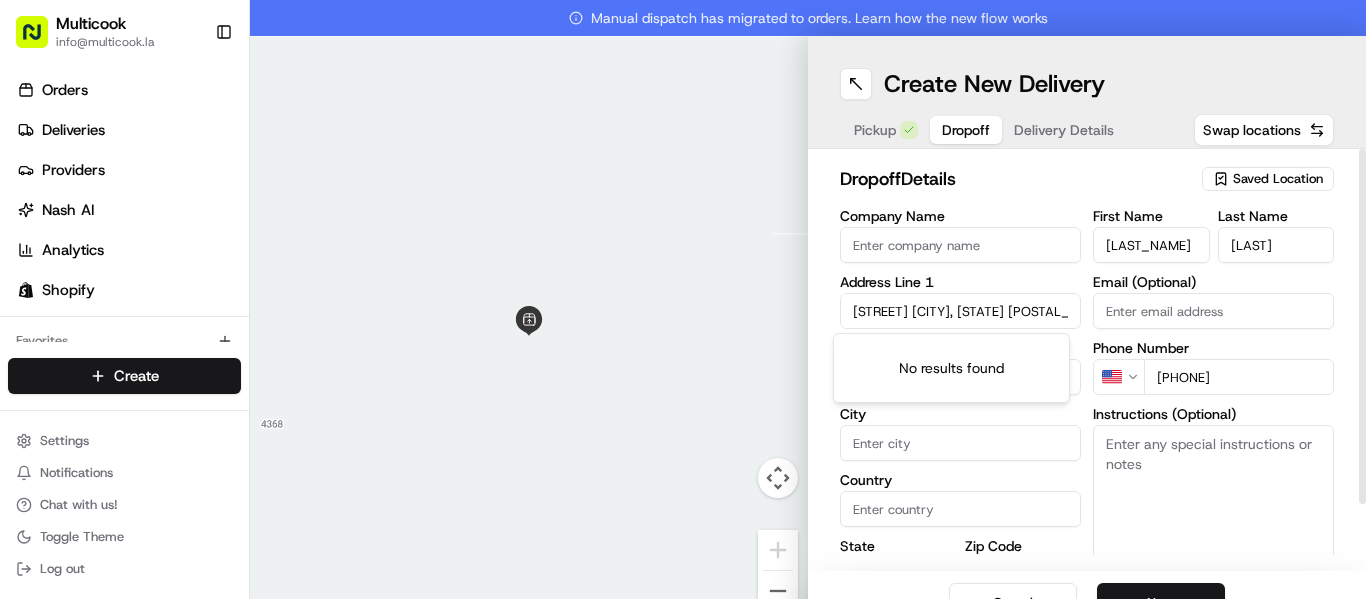 scroll, scrollTop: 0, scrollLeft: 97, axis: horizontal 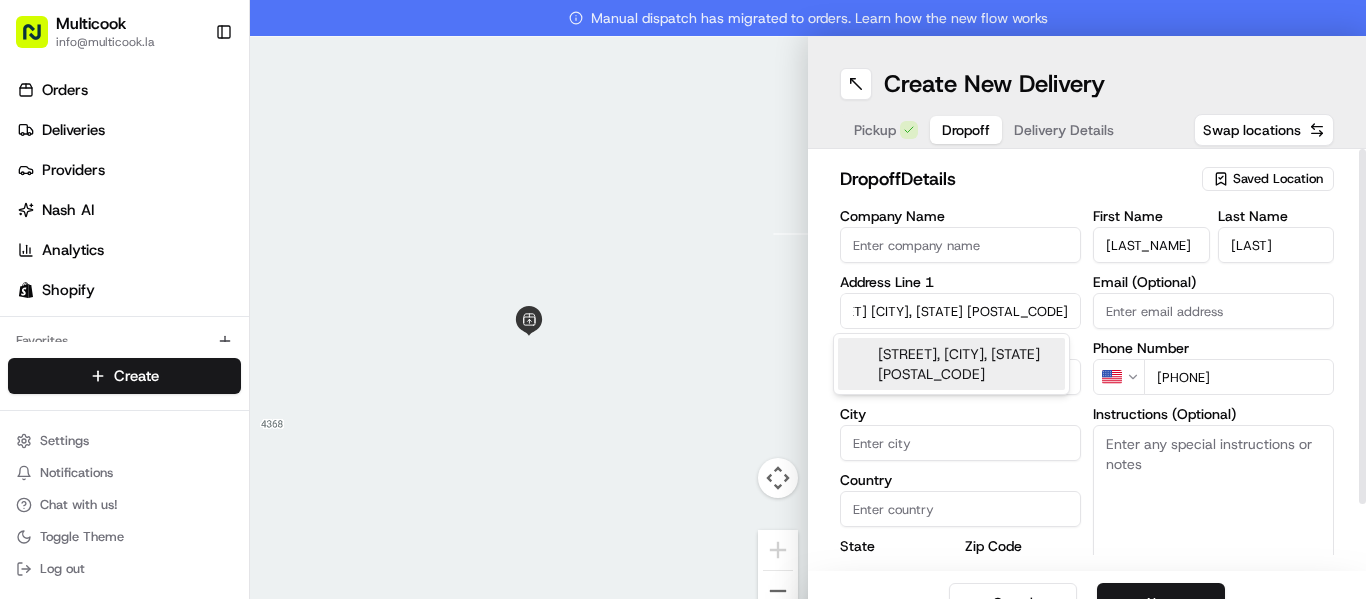 click on "[STREET], [CITY], [STATE] [POSTAL_CODE]" at bounding box center (951, 364) 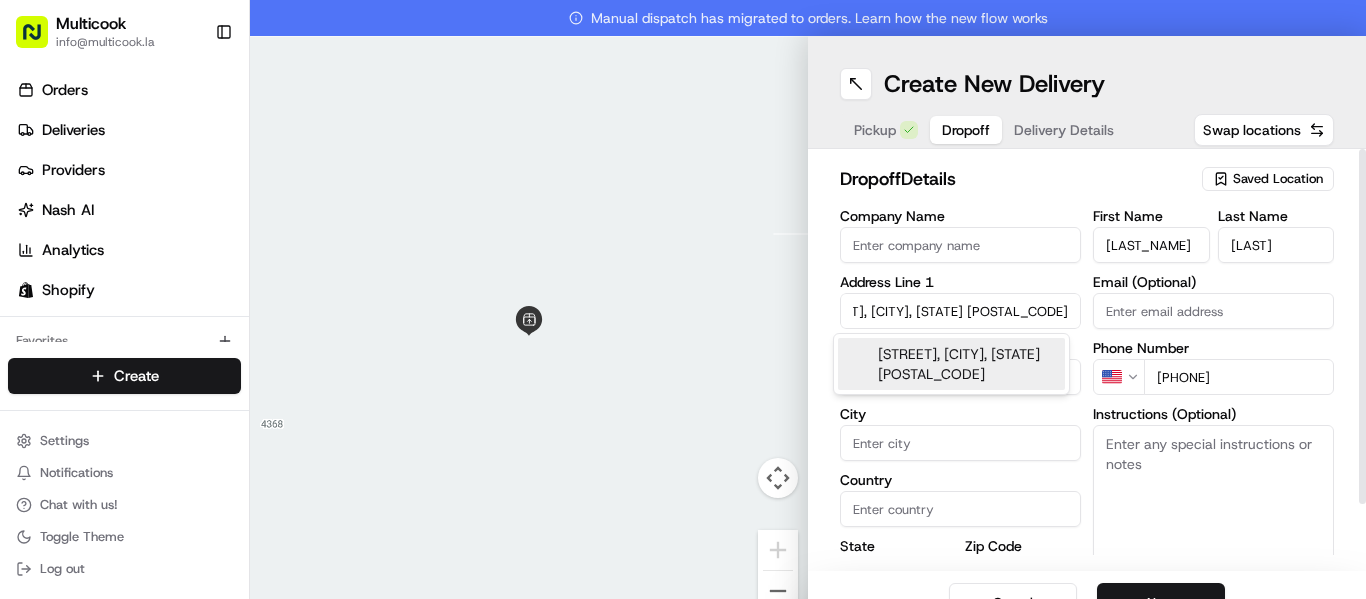 type on "[STREET], [CITY], [STATE], [COUNTRY]" 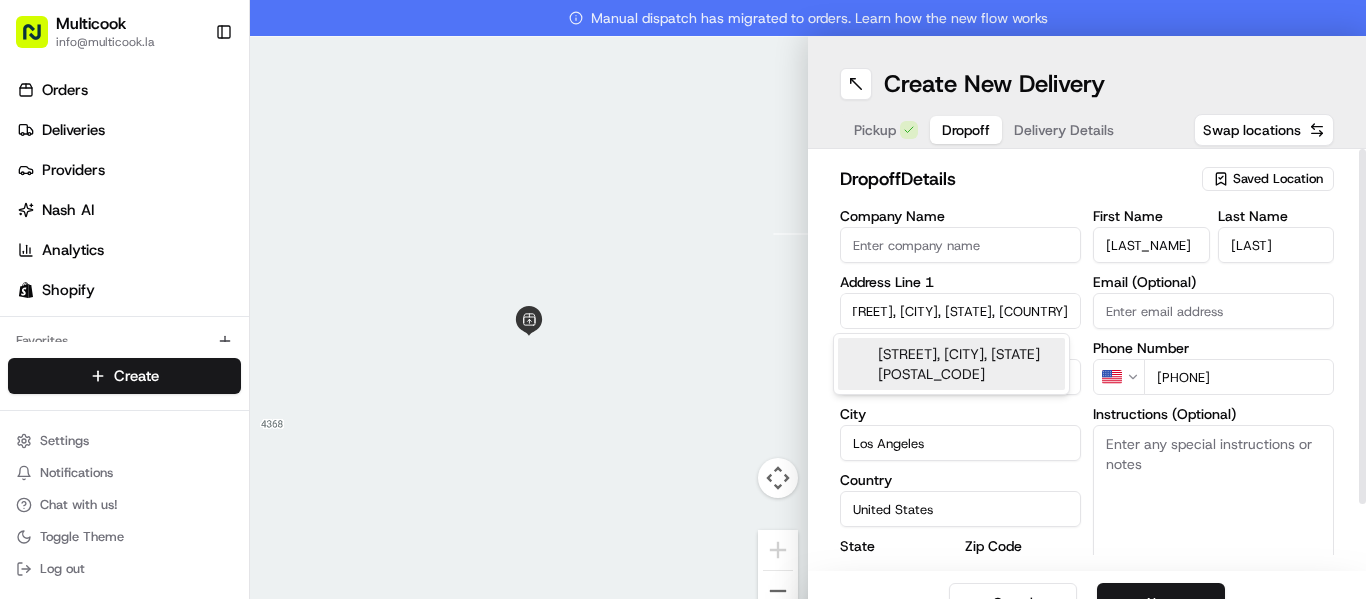 type on "[NUMBER] [STREET]" 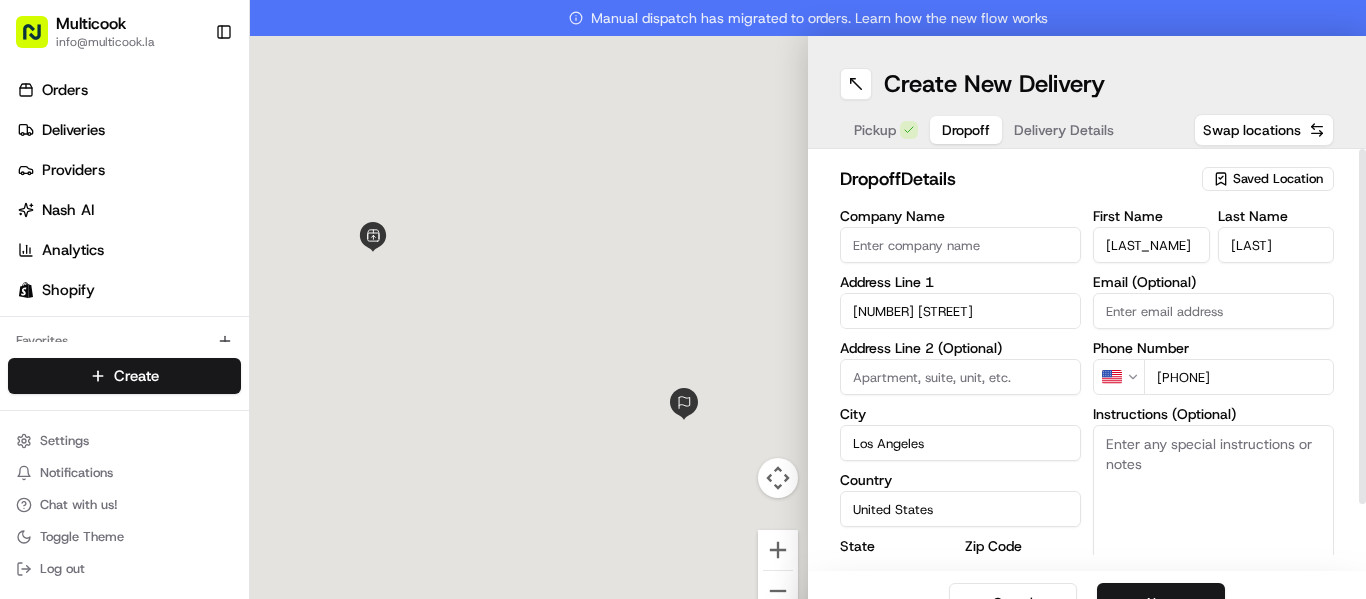 scroll, scrollTop: 0, scrollLeft: 0, axis: both 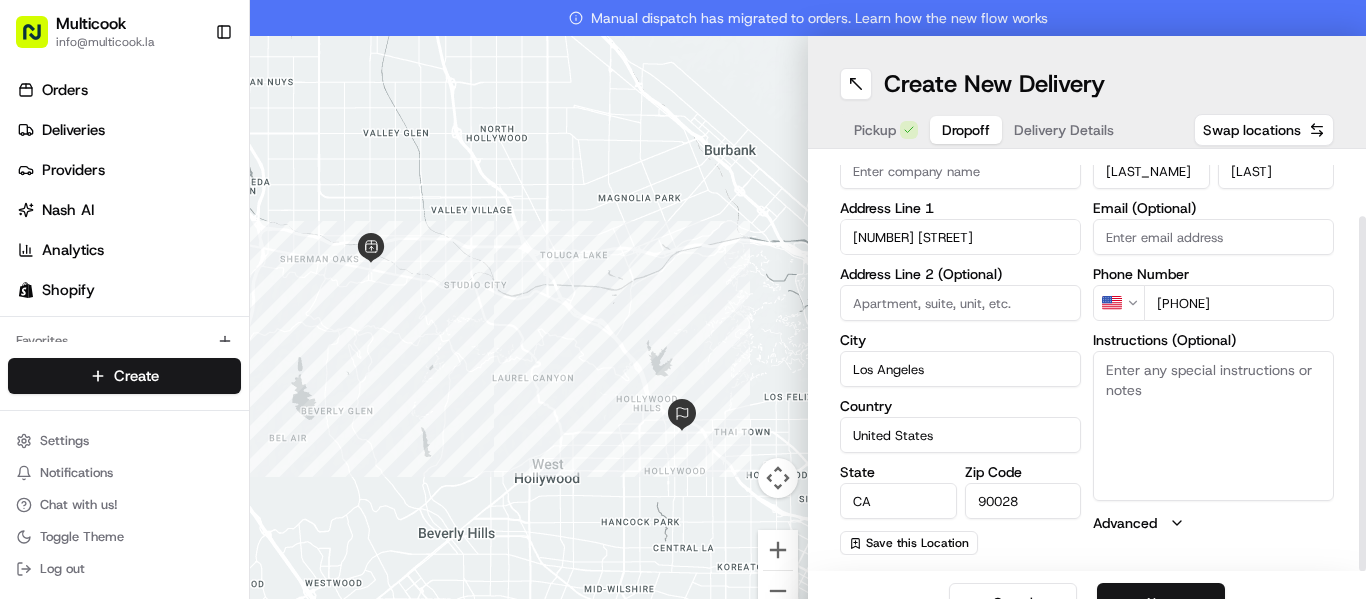 click on "Next" at bounding box center [1161, 603] 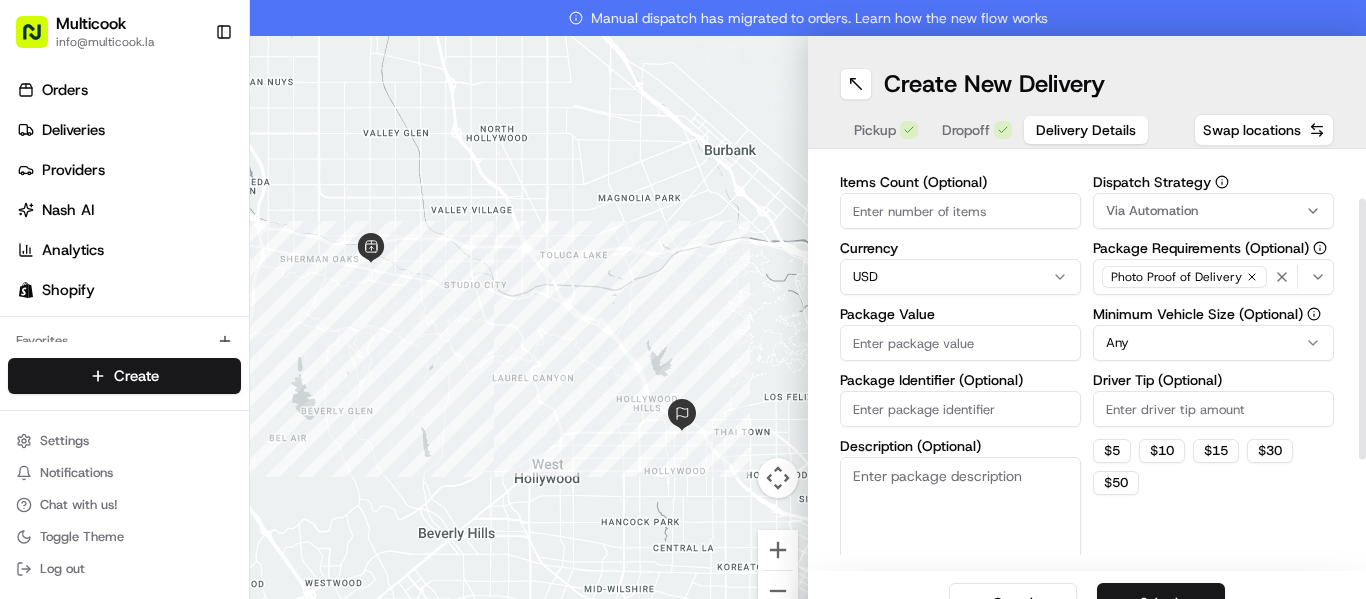 click on "Items Count (Optional)" at bounding box center (960, 211) 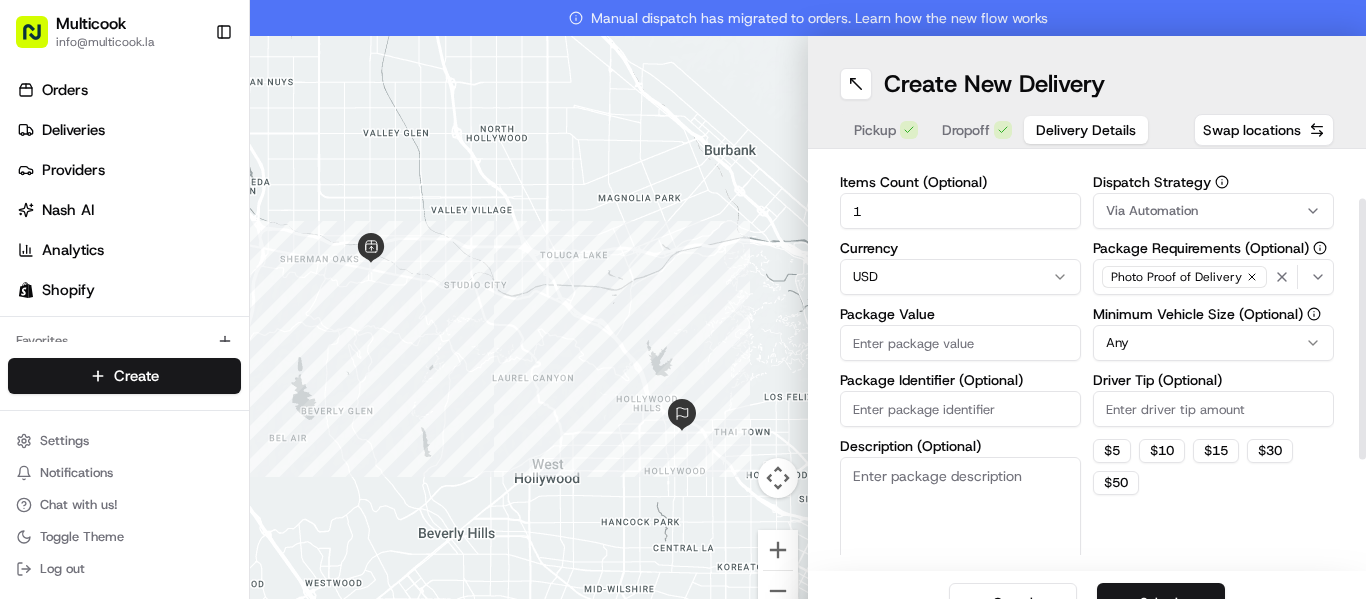 type on "1" 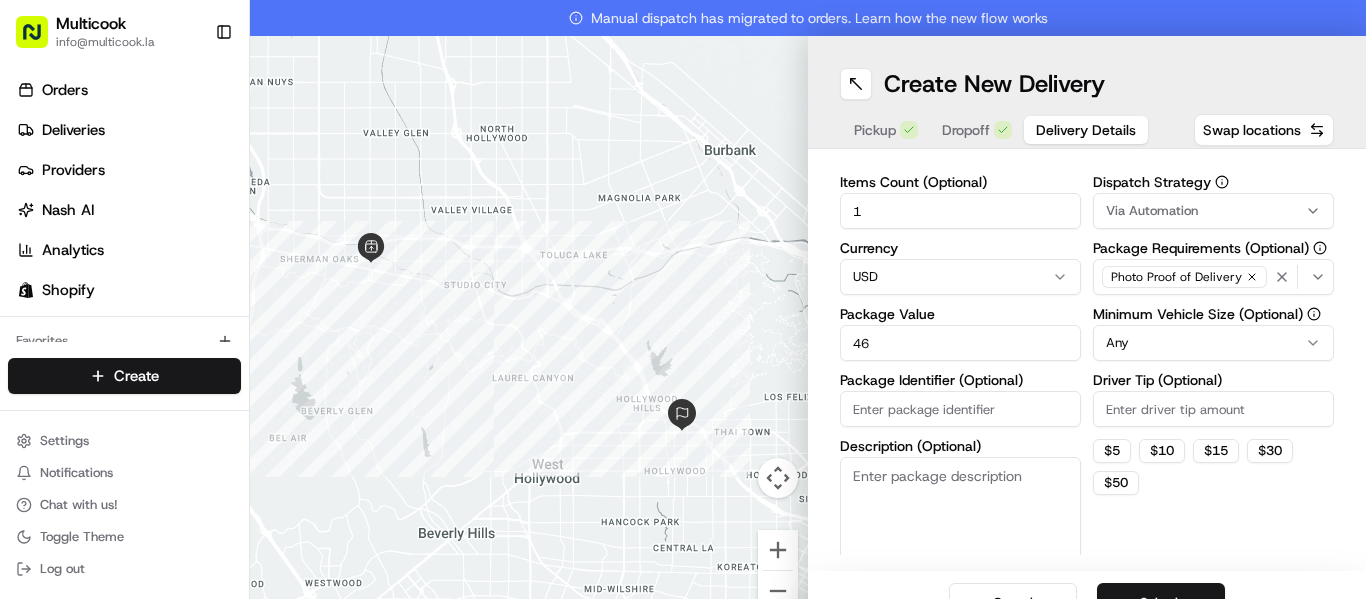 type on "46" 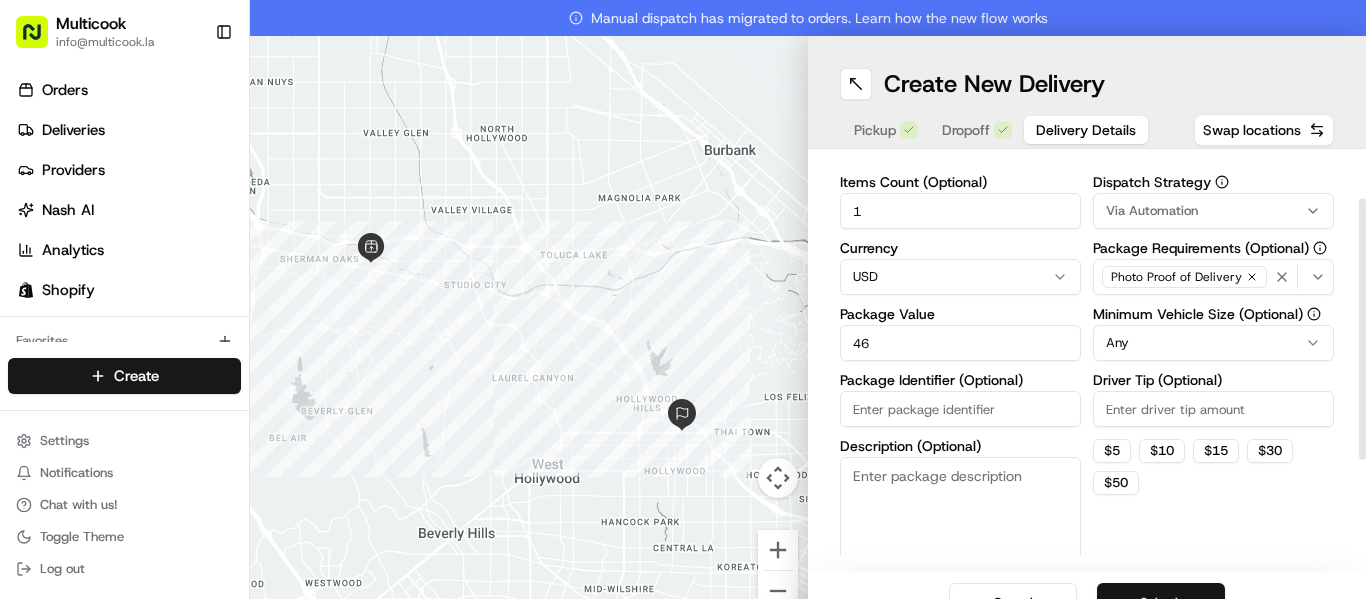 click on "Submit" at bounding box center [1161, 603] 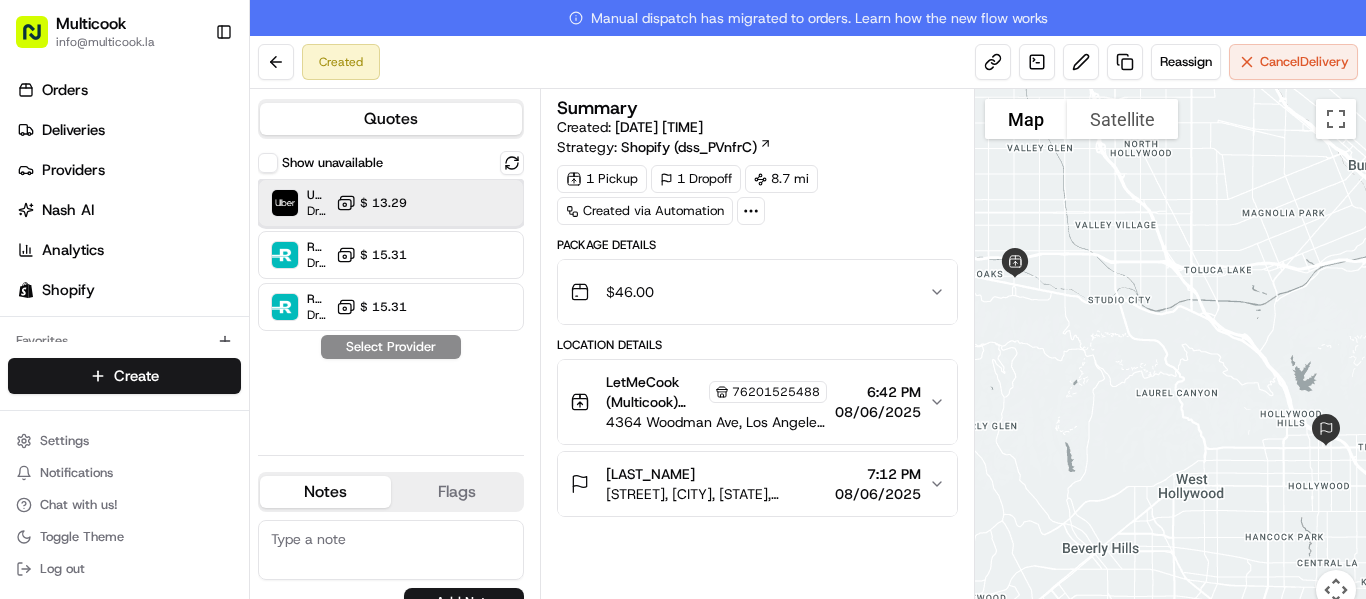 click on "Uber Dropoff ETA   44 minutes $   13.29" at bounding box center [391, 203] 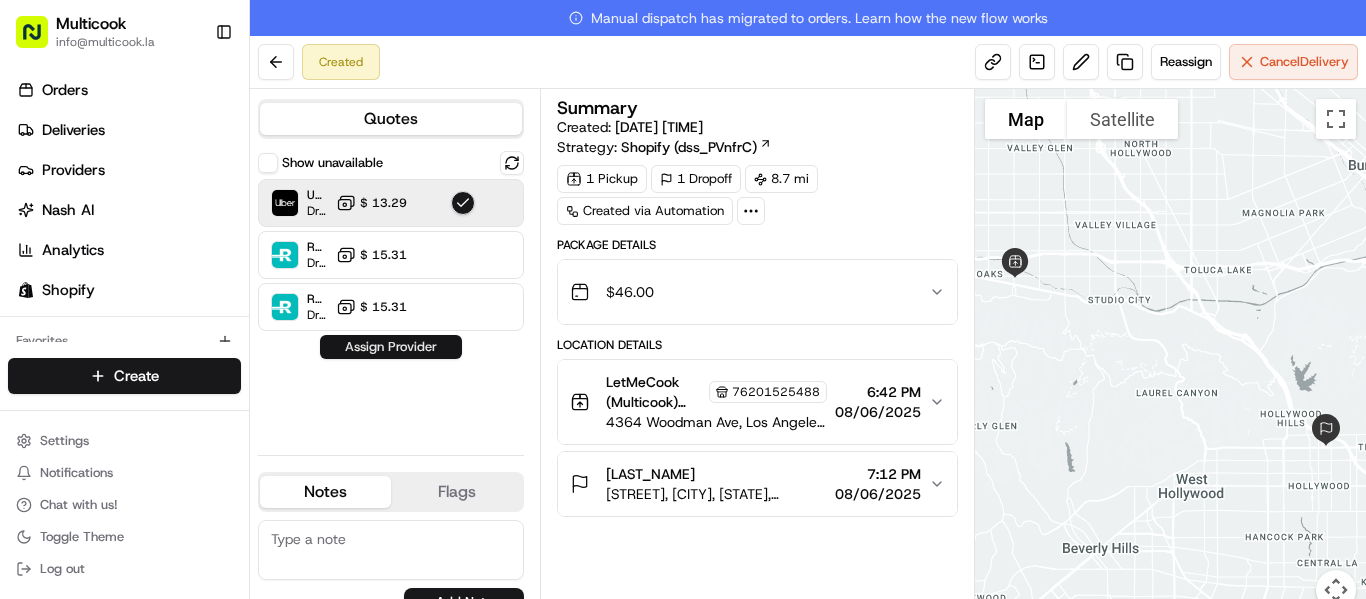 click on "Assign Provider" at bounding box center [391, 347] 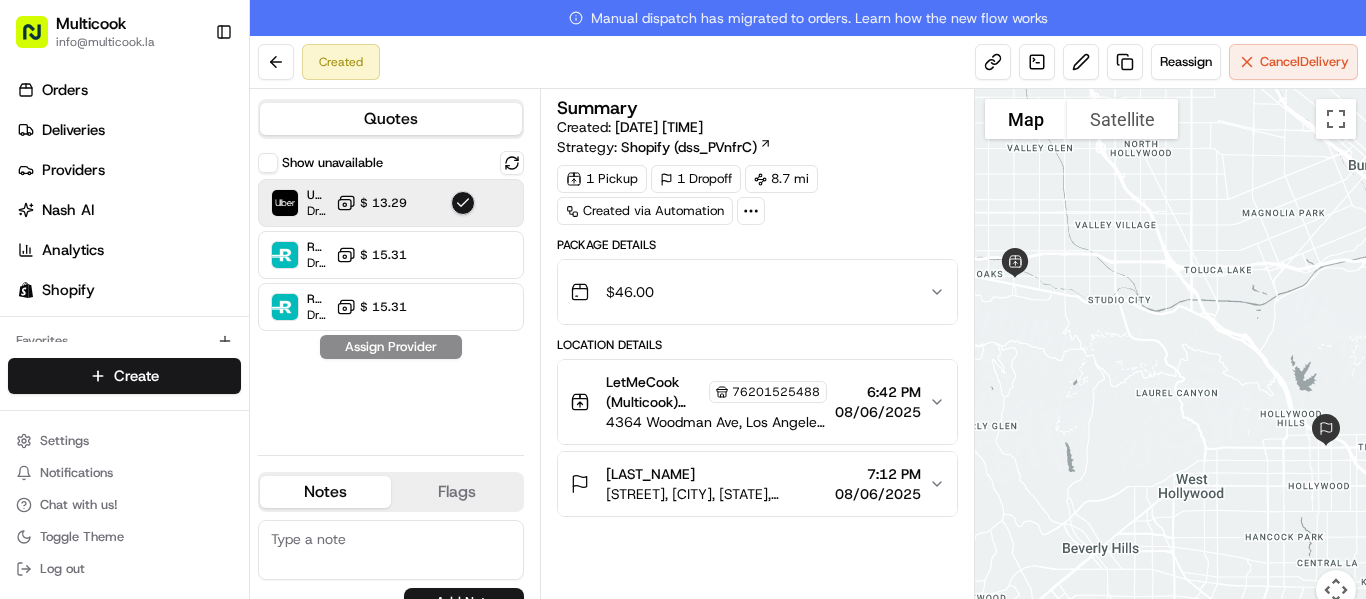 click 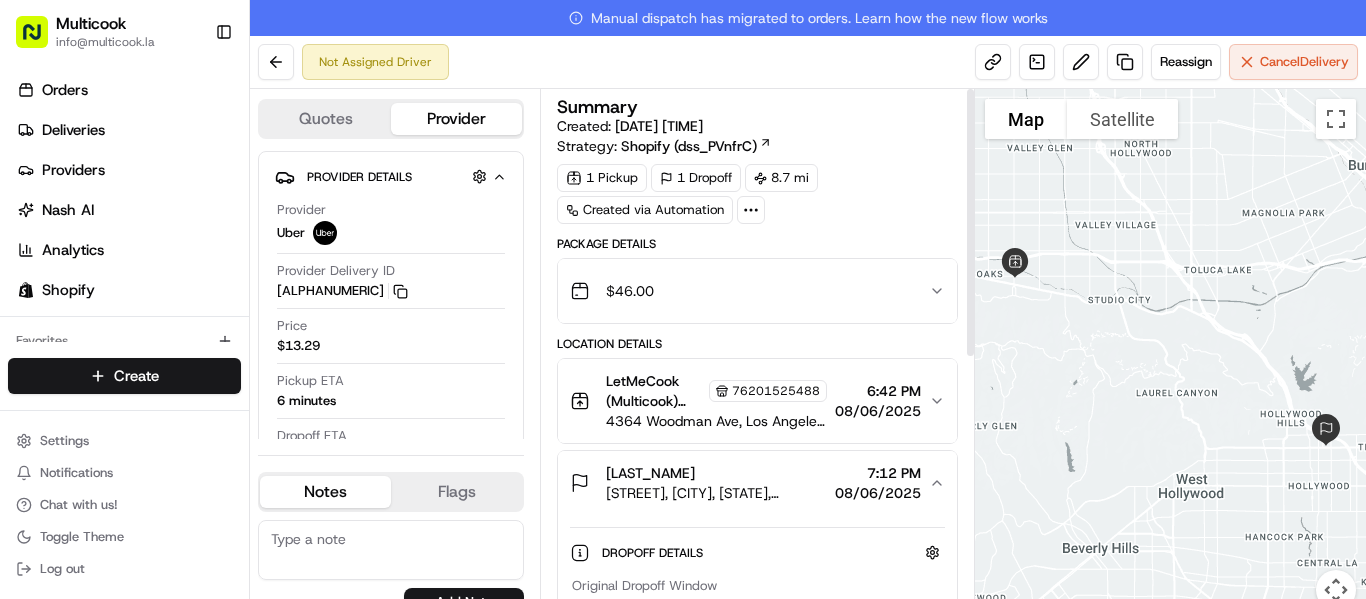 scroll, scrollTop: 0, scrollLeft: 0, axis: both 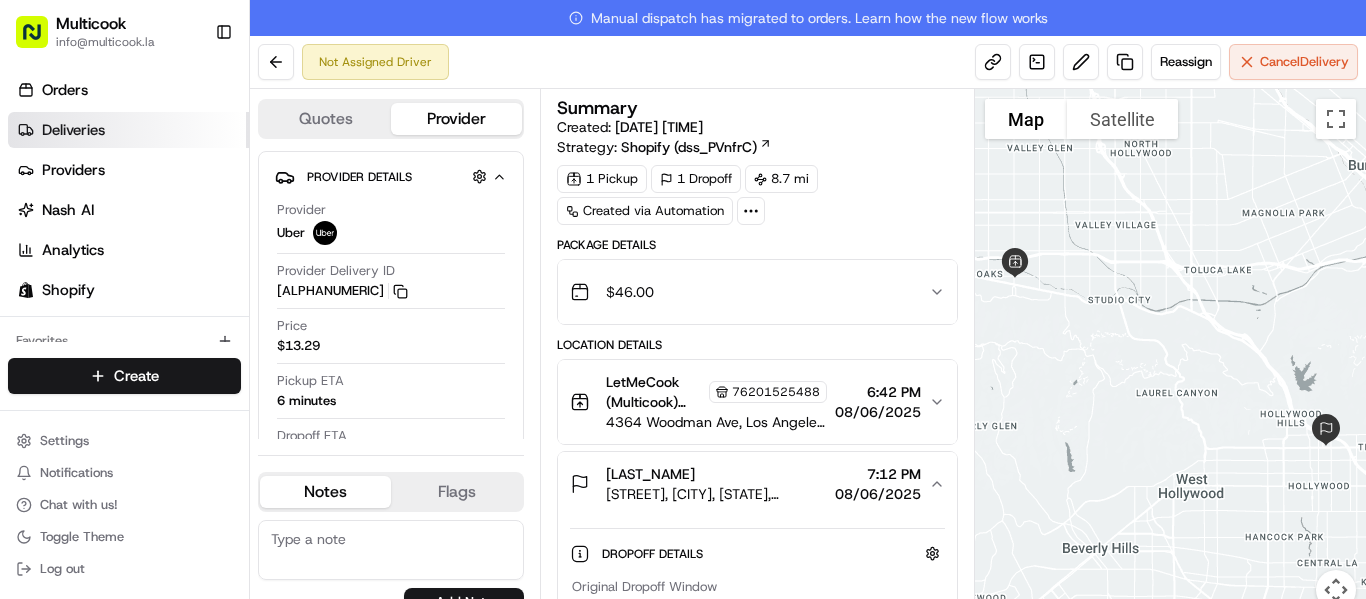 click on "Deliveries" at bounding box center [73, 130] 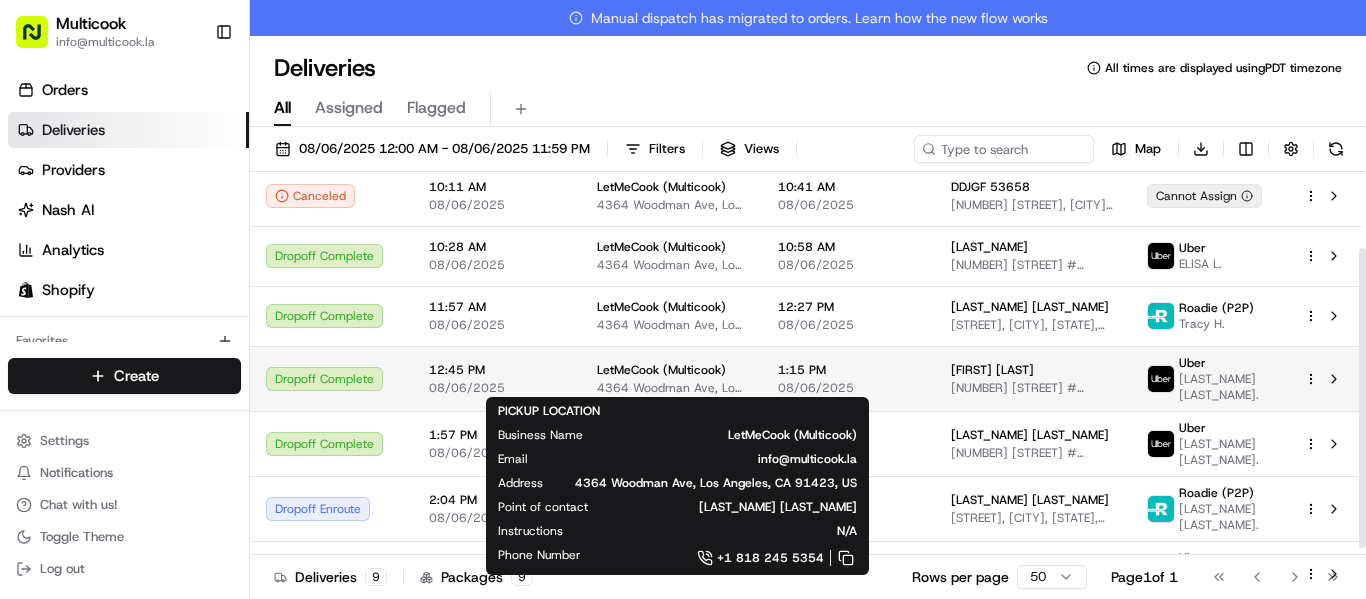 scroll, scrollTop: 166, scrollLeft: 0, axis: vertical 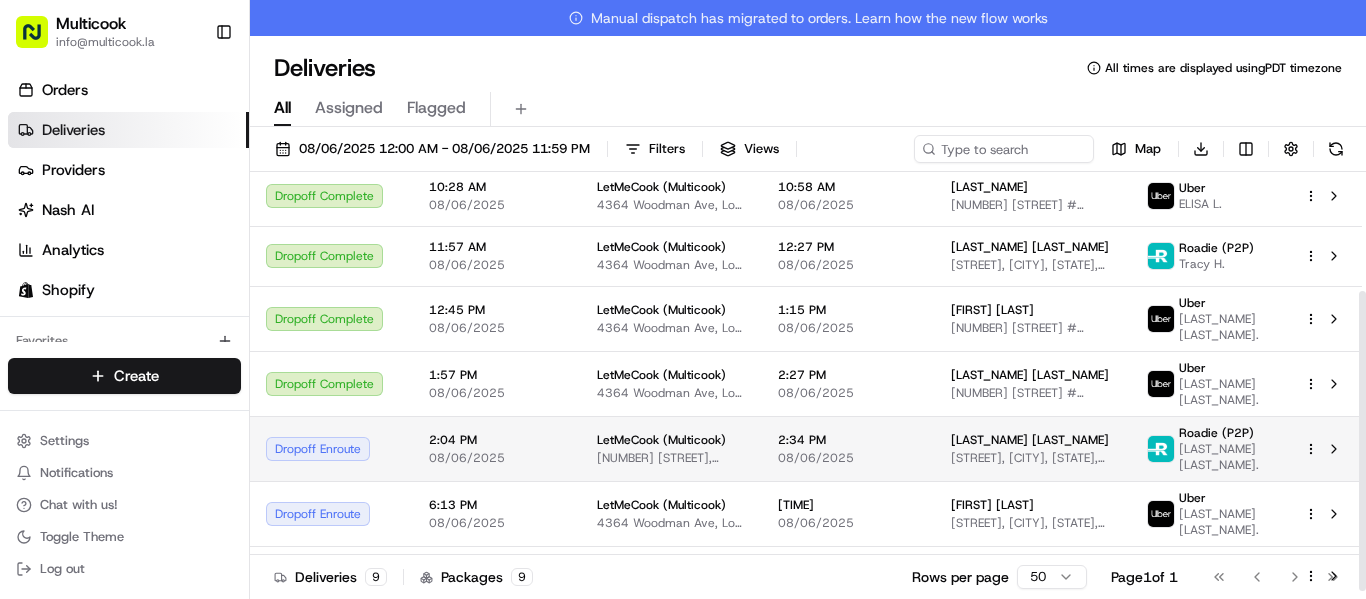click on "08/06/2025" at bounding box center (497, 458) 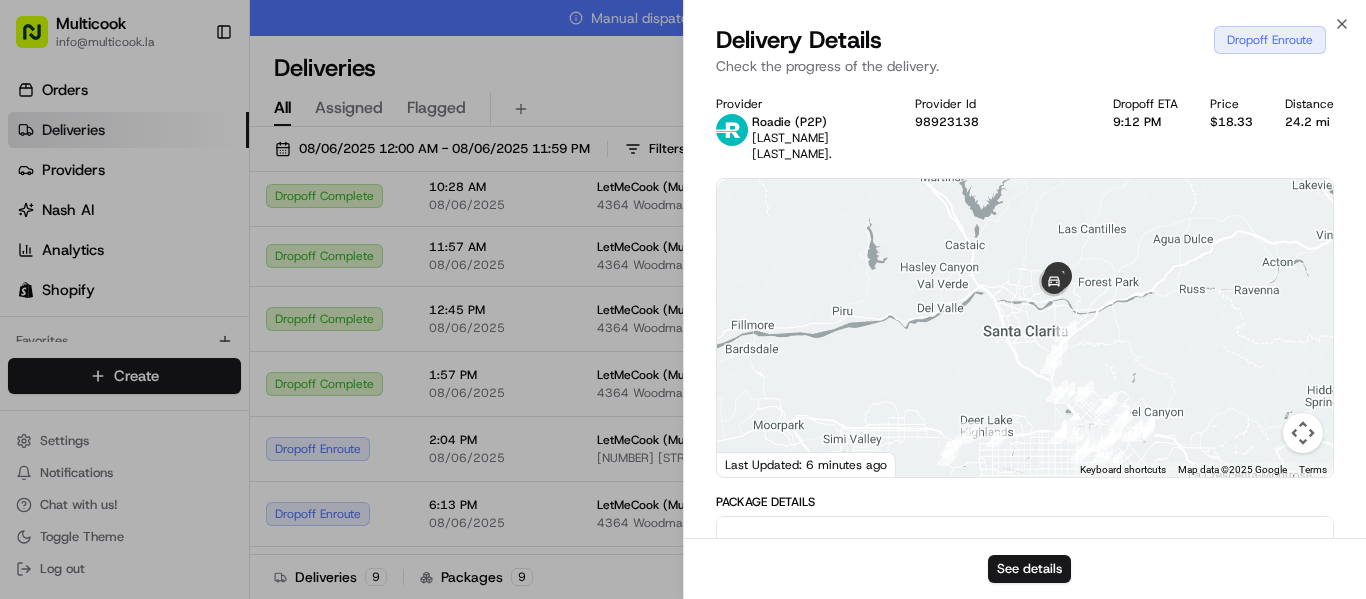 drag, startPoint x: 1115, startPoint y: 223, endPoint x: 1118, endPoint y: 321, distance: 98.045906 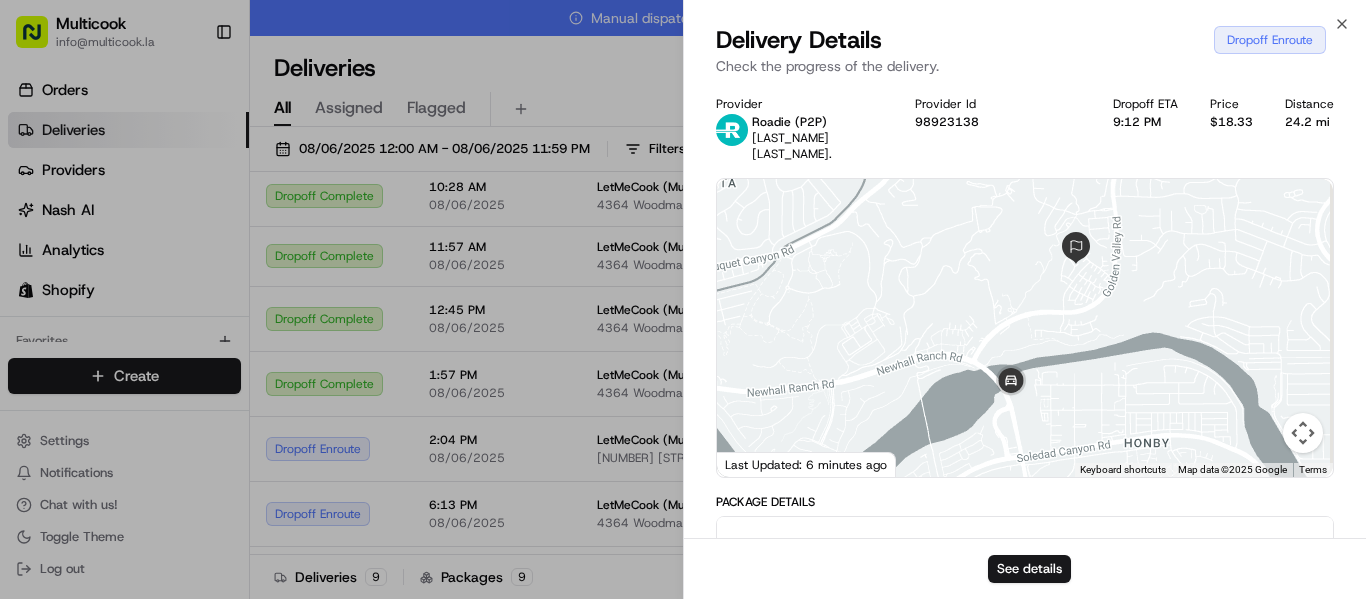 drag, startPoint x: 1112, startPoint y: 296, endPoint x: 1061, endPoint y: 371, distance: 90.697296 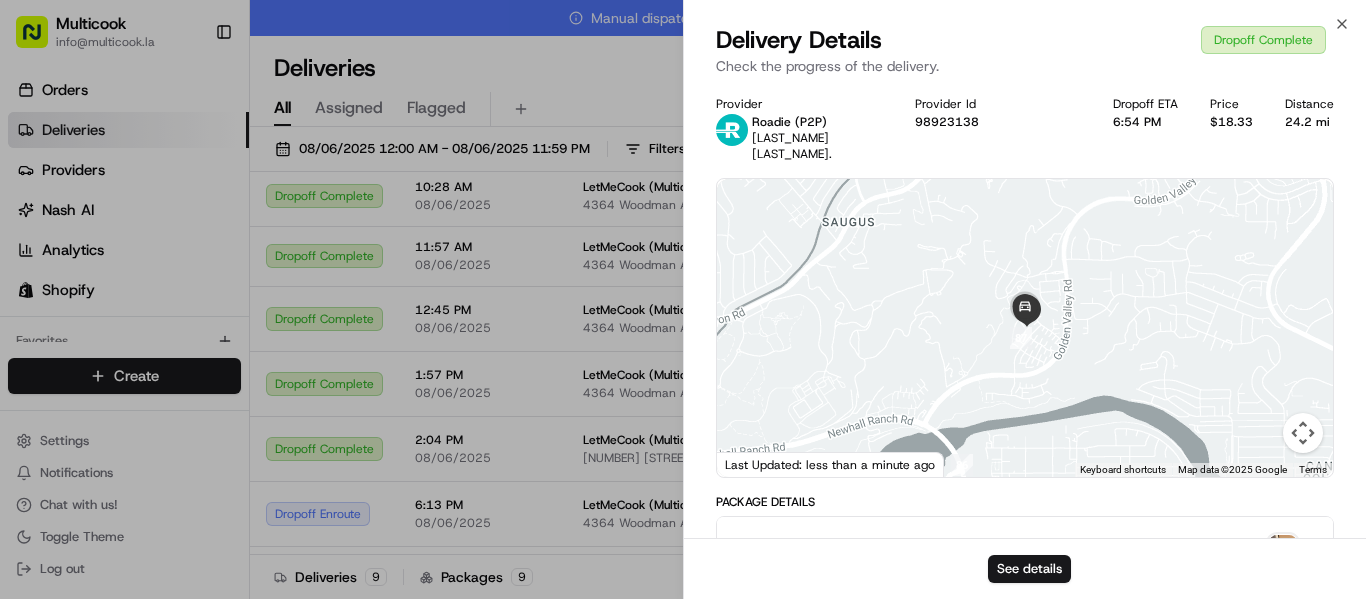 scroll, scrollTop: 161, scrollLeft: 0, axis: vertical 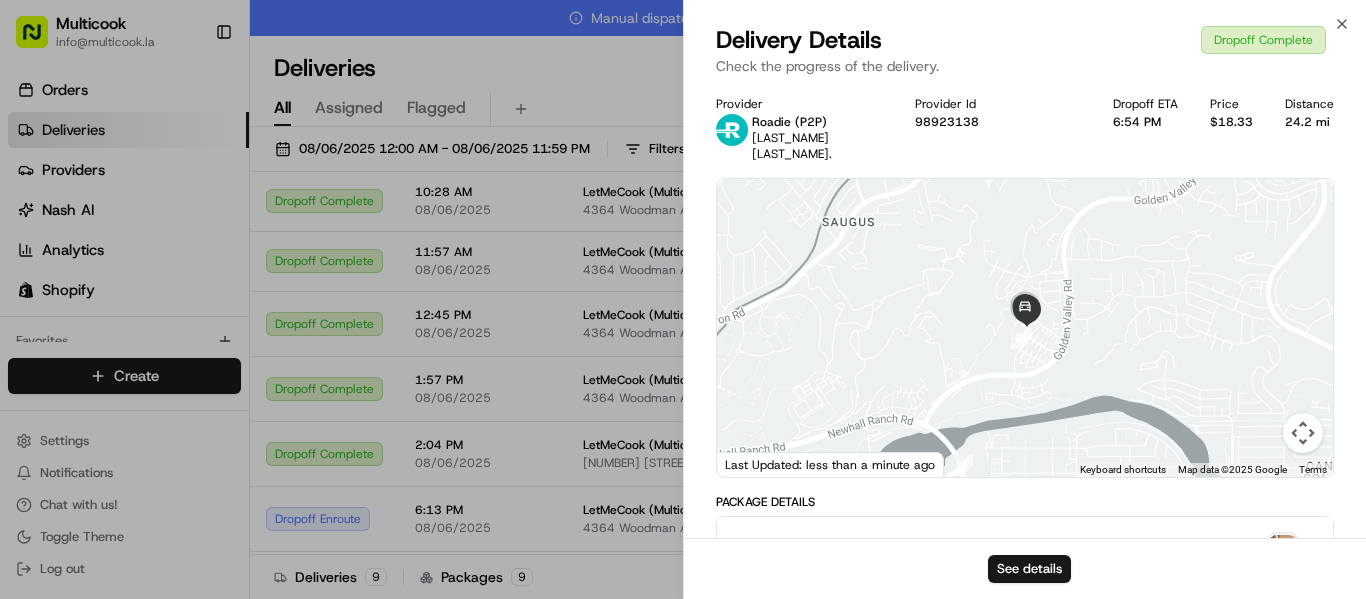 click at bounding box center [1283, 549] 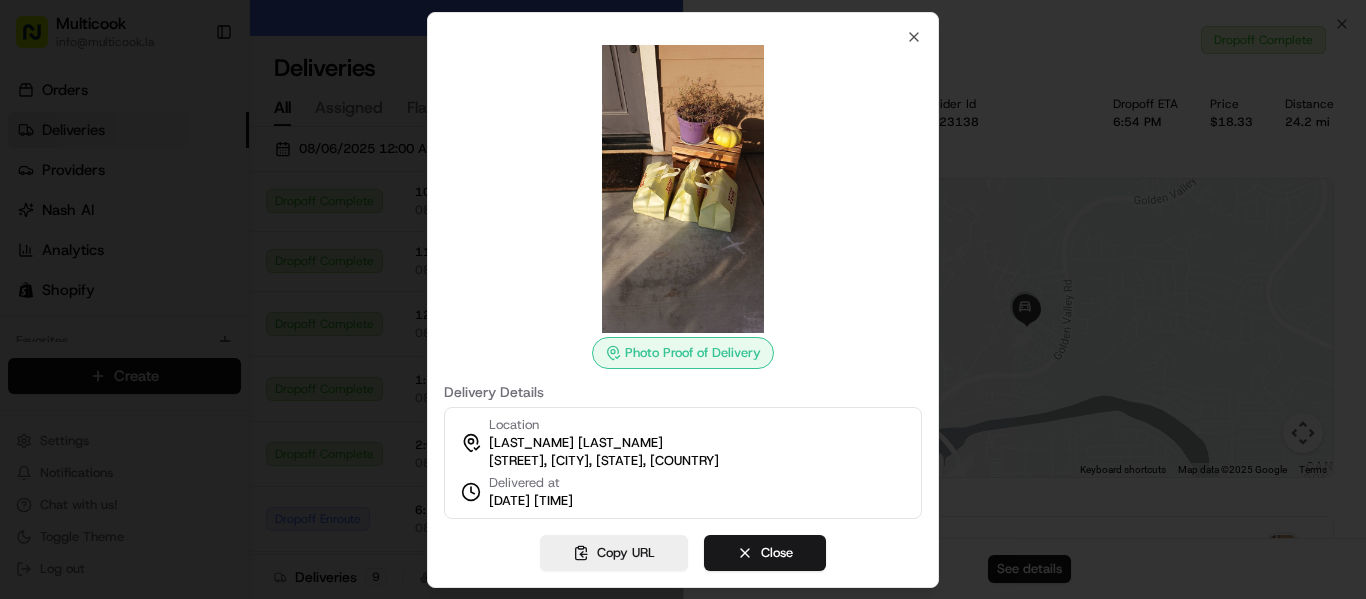 click at bounding box center [683, 189] 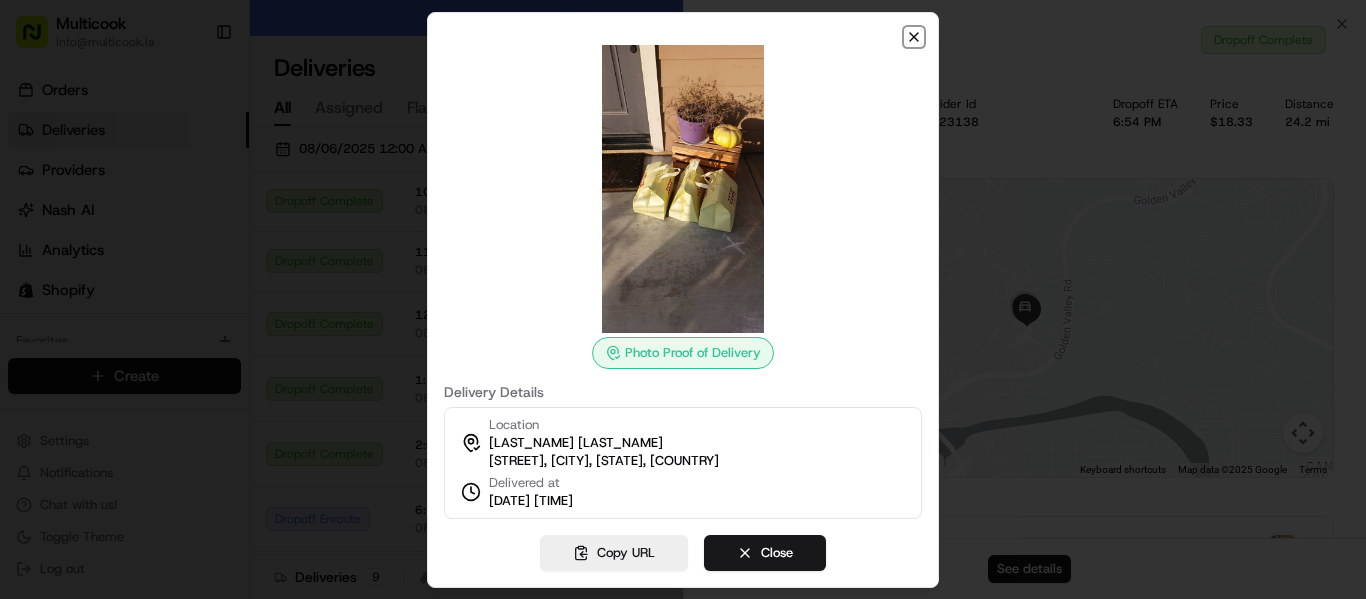 click 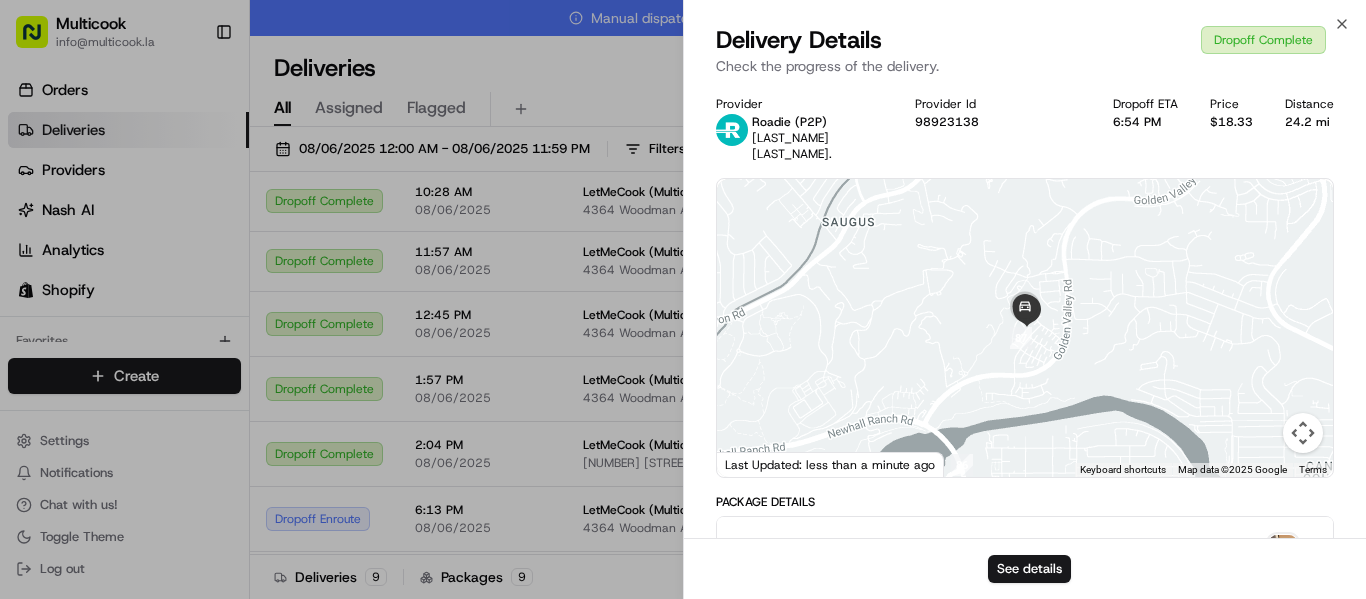 scroll, scrollTop: 9, scrollLeft: 0, axis: vertical 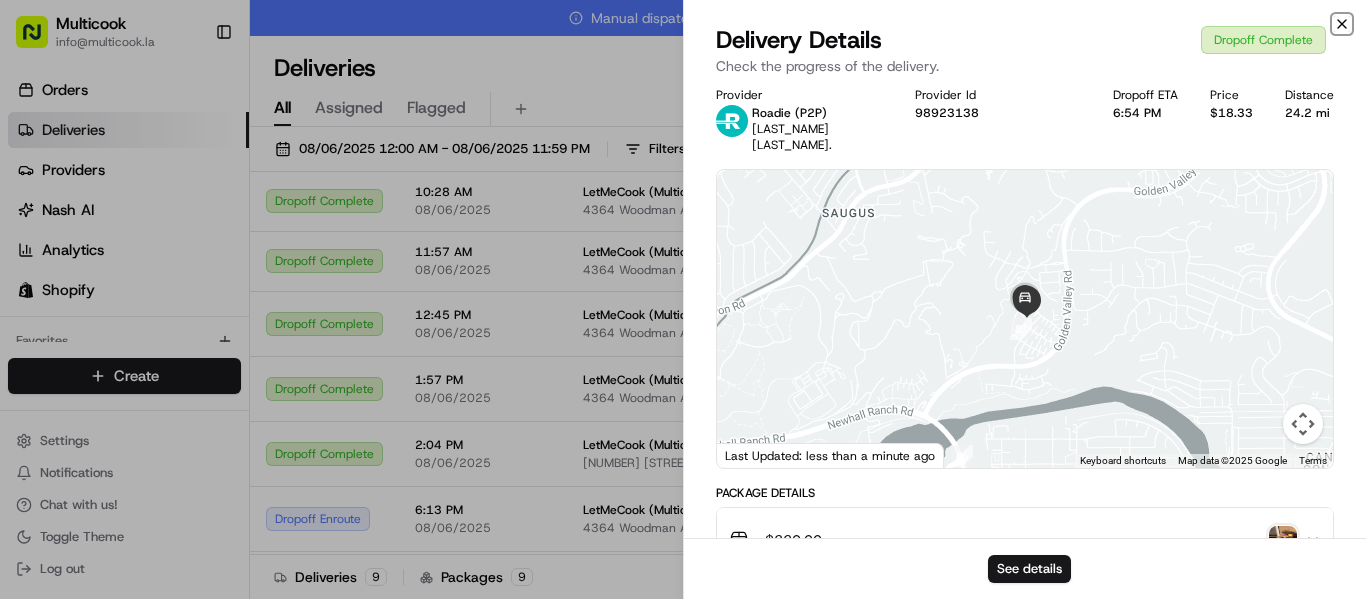 click 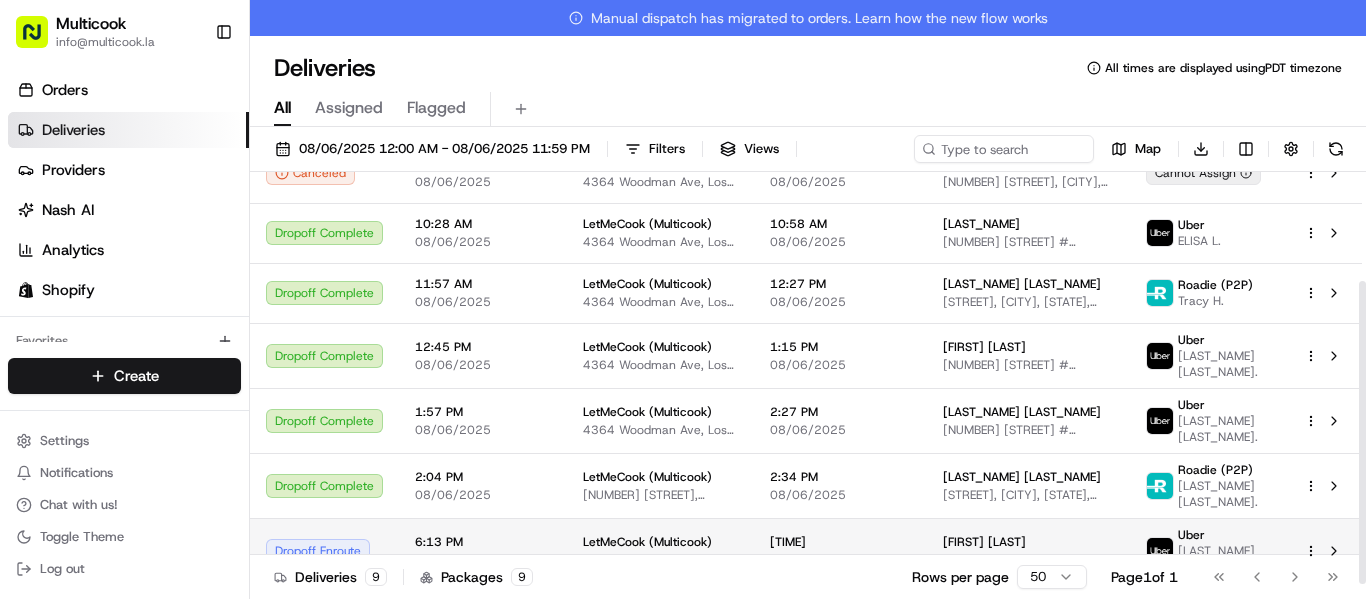 scroll, scrollTop: 161, scrollLeft: 0, axis: vertical 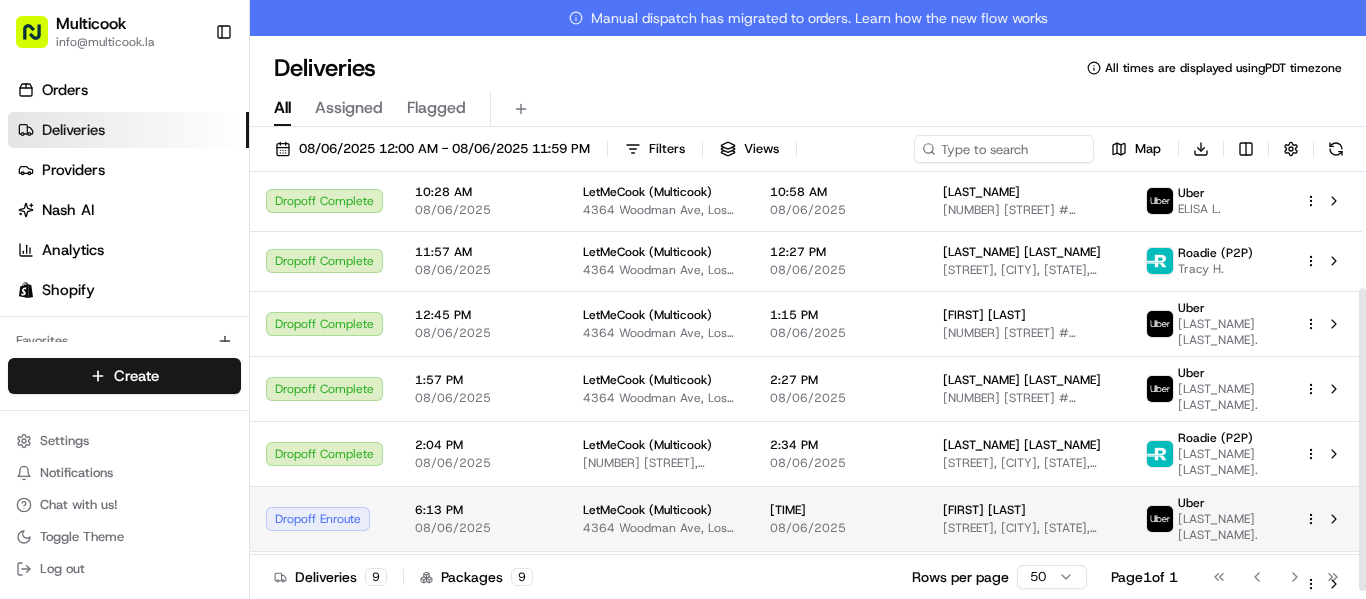 click on "LetMeCook (Multicook) 4364 Woodman Ave, Los Angeles, CA 91423, US" at bounding box center [660, 518] 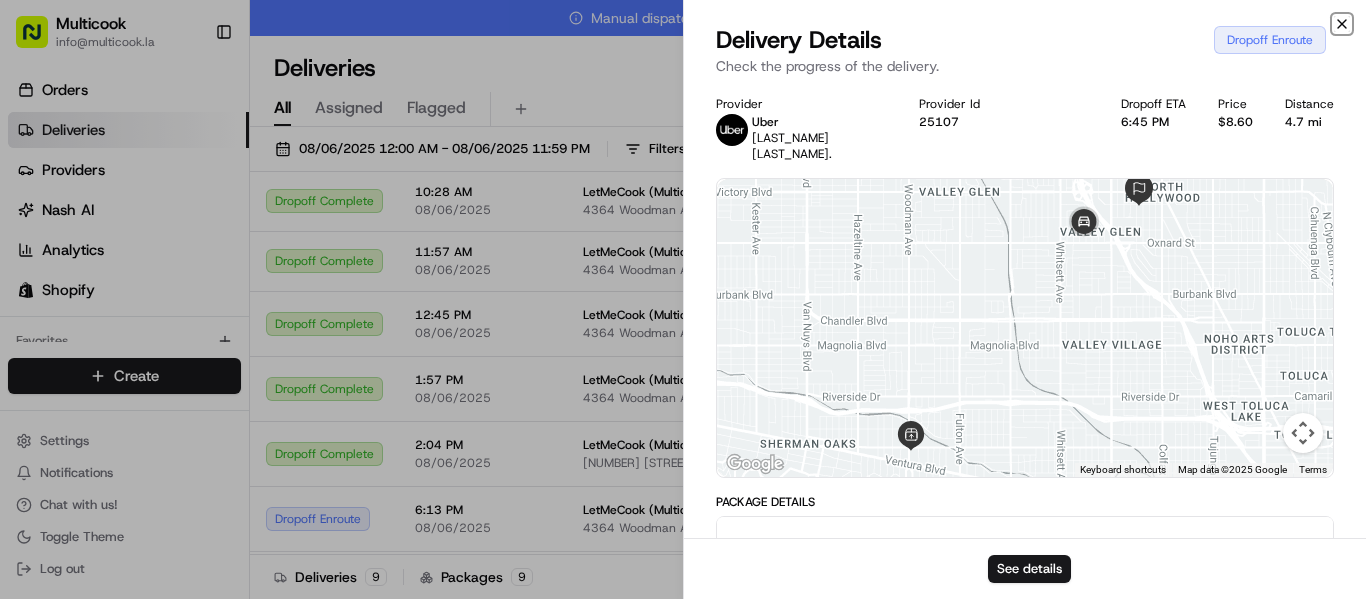 click 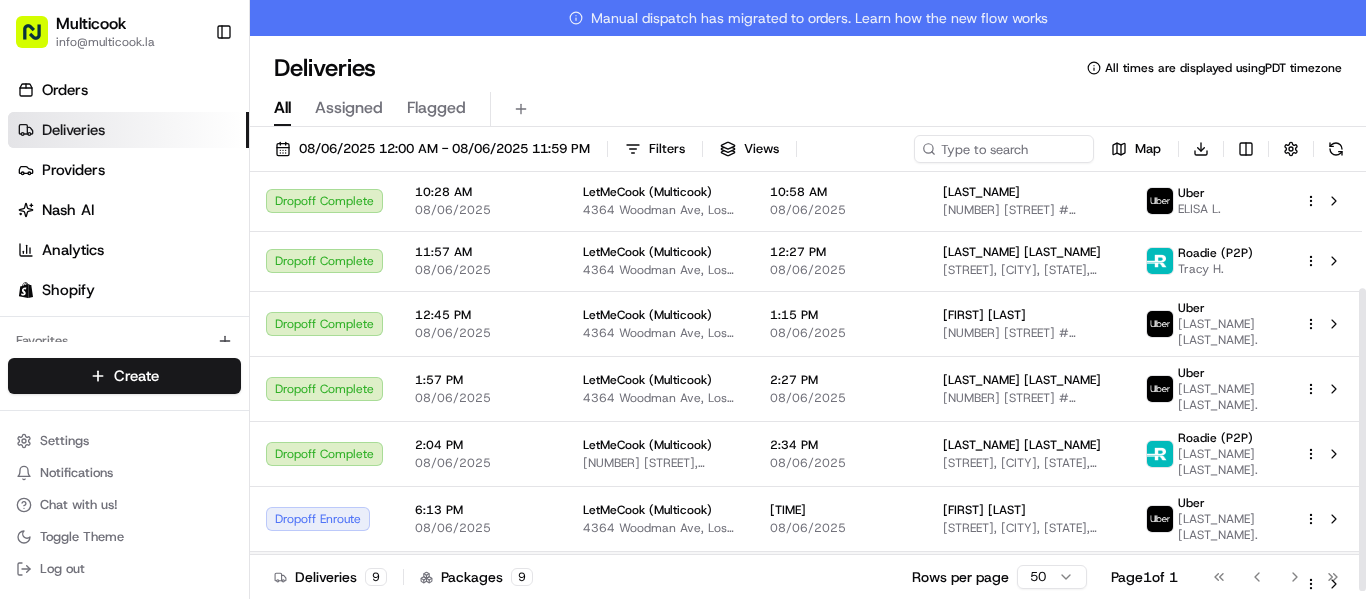 click on "[TIME] [DATE]" at bounding box center [483, 583] 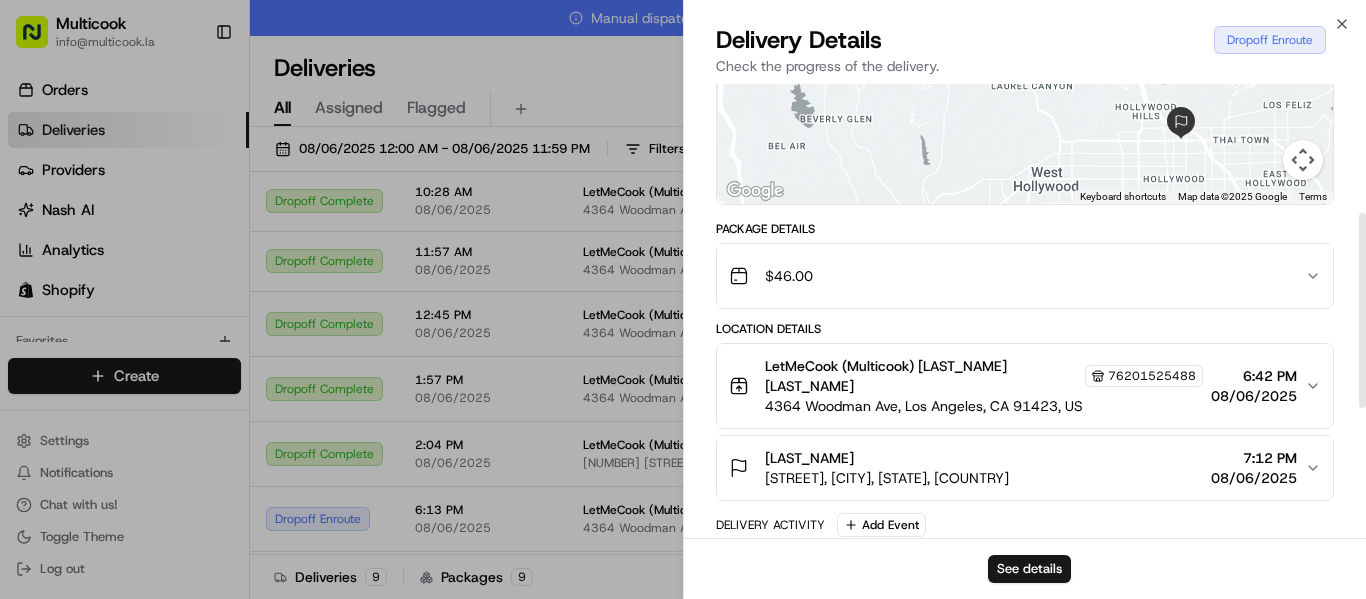 scroll, scrollTop: 300, scrollLeft: 0, axis: vertical 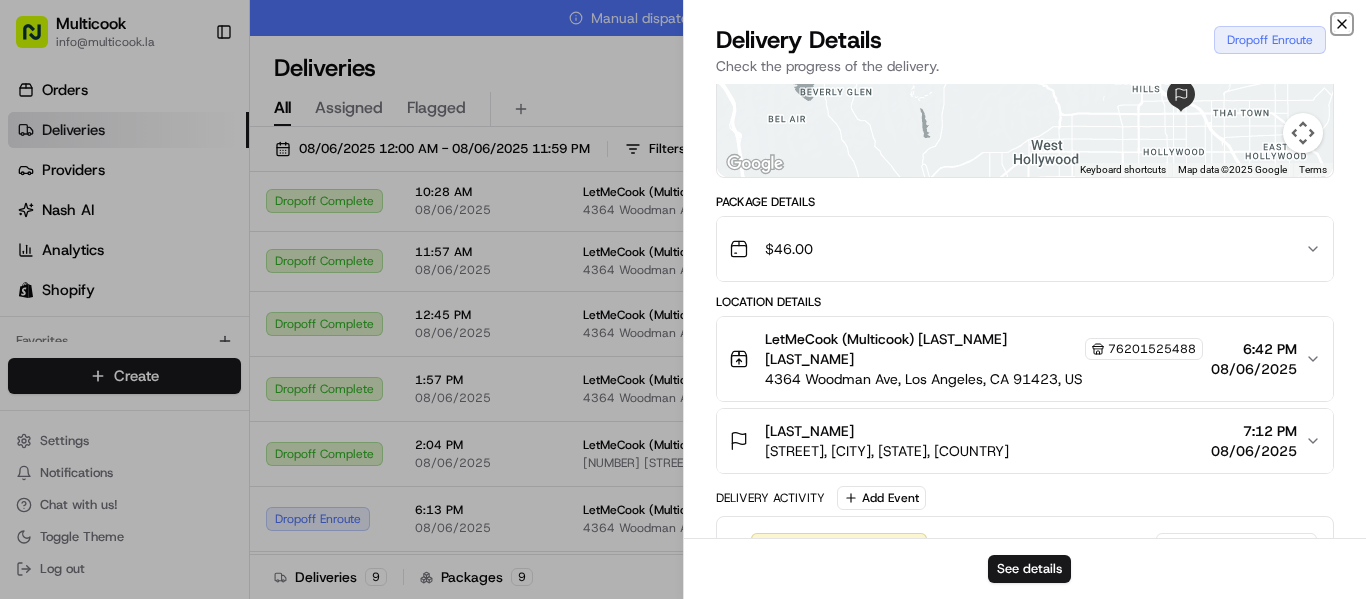 click 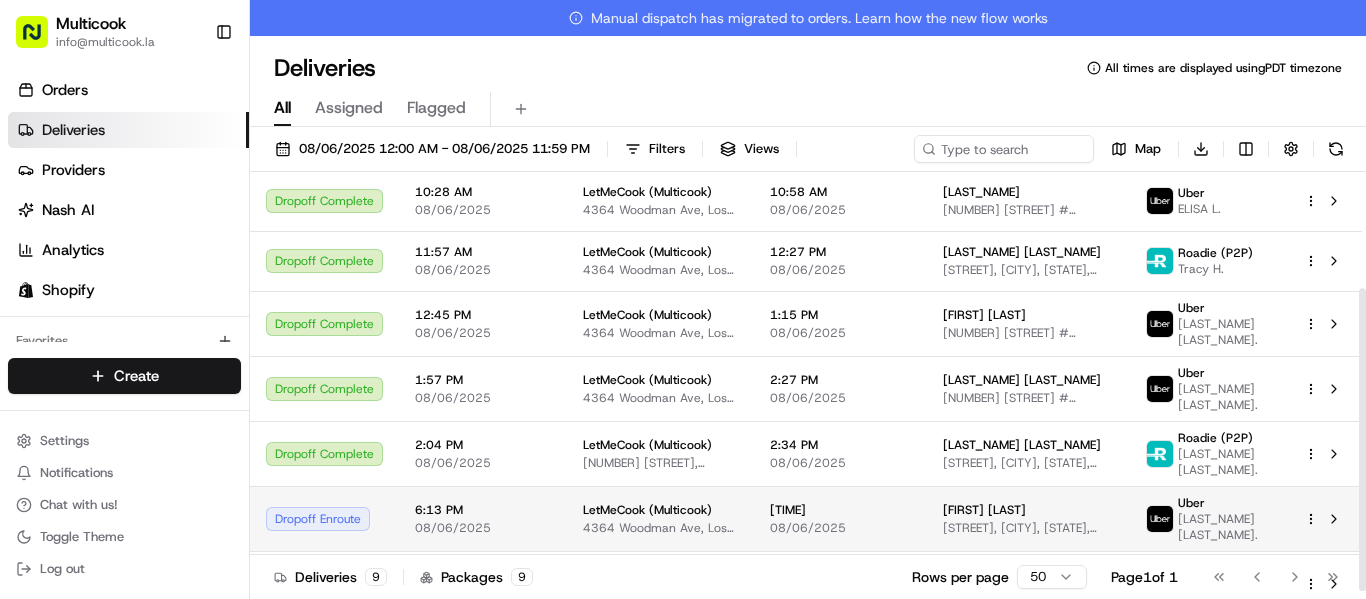 click on "LetMeCook (Multicook)" at bounding box center [647, 510] 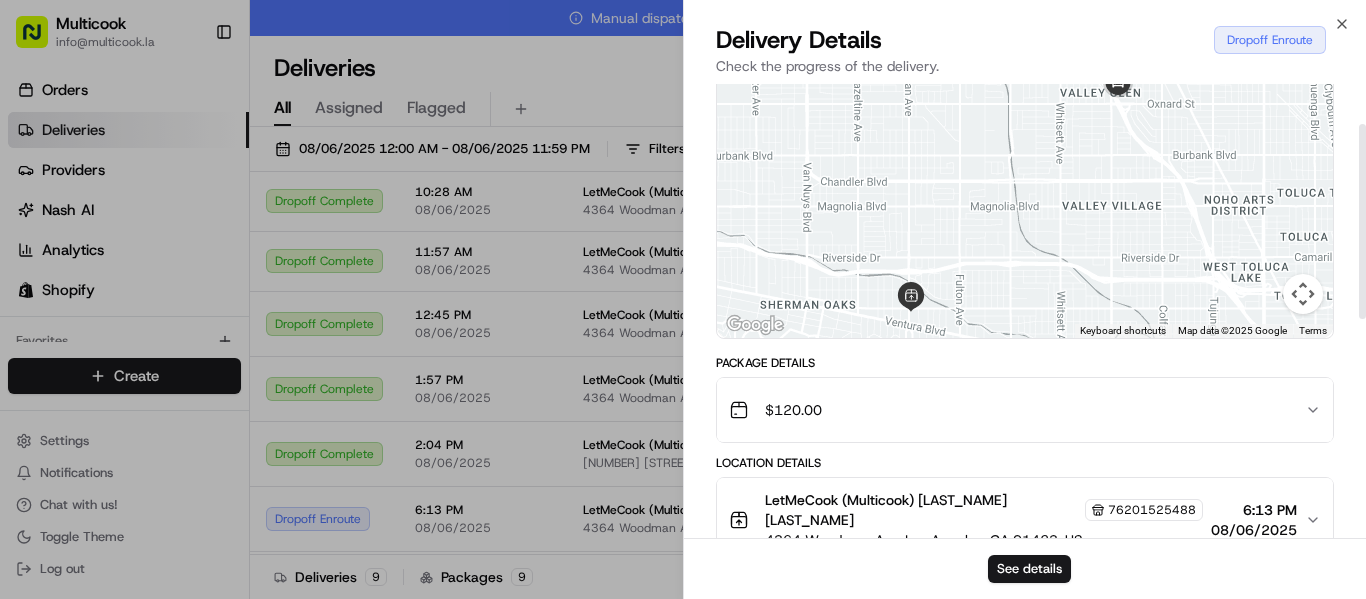 scroll, scrollTop: 200, scrollLeft: 0, axis: vertical 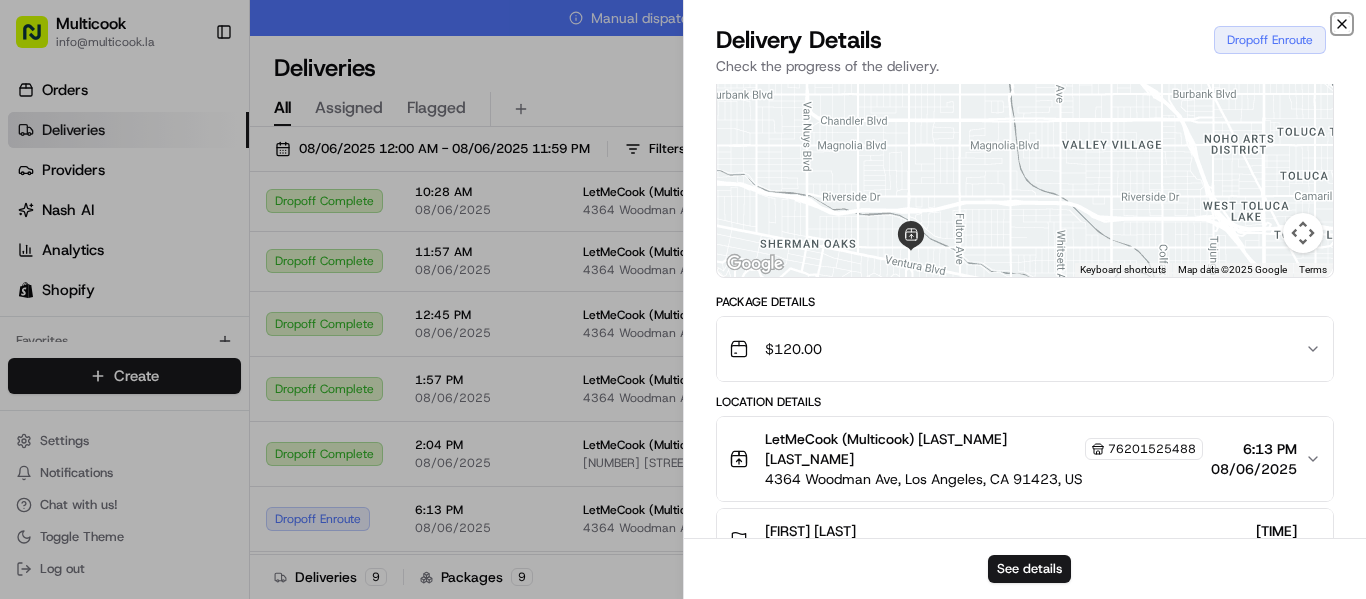 click 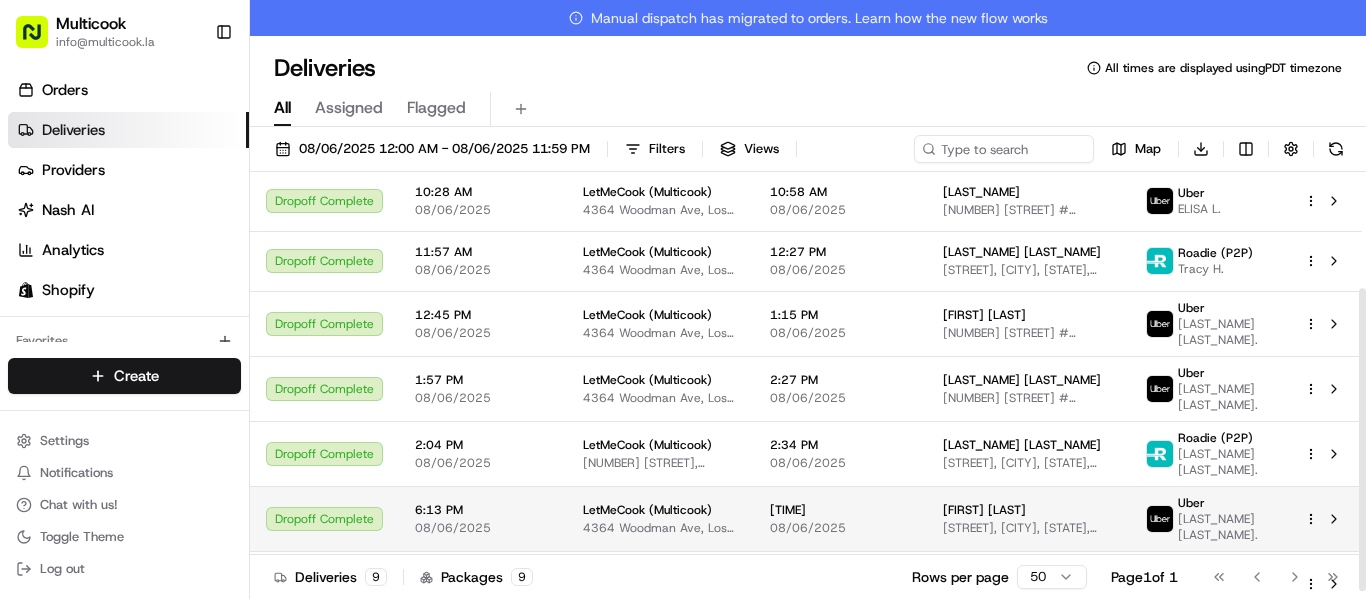 click on "08/06/2025" at bounding box center [483, 528] 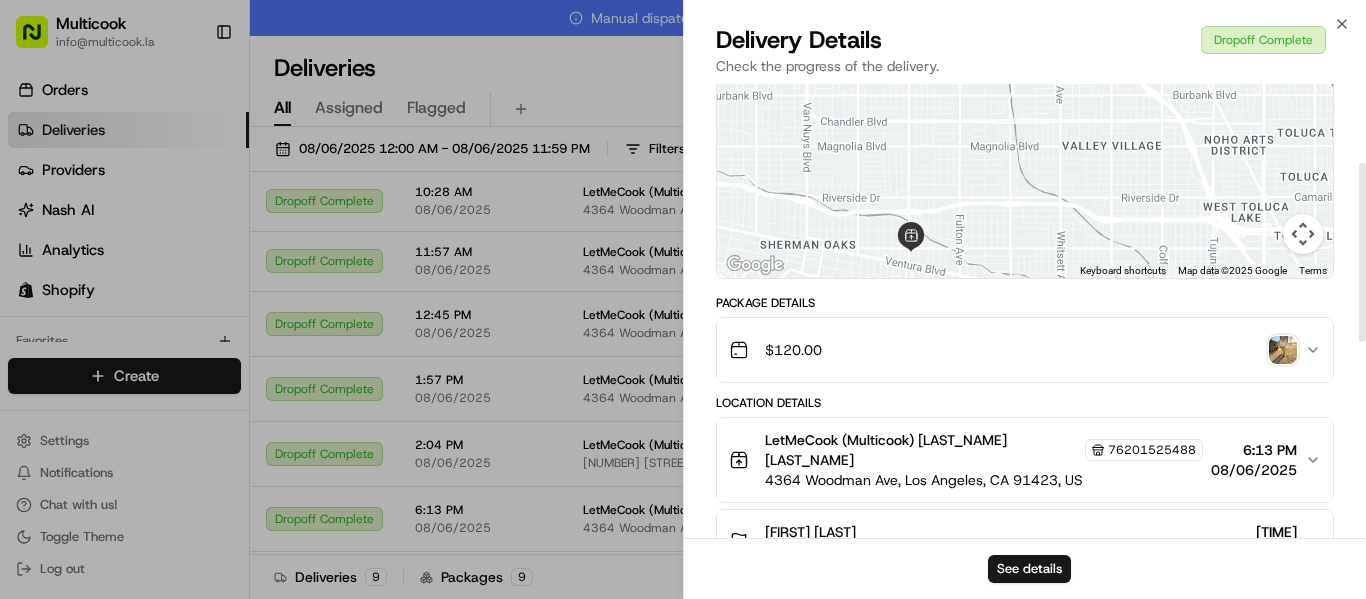 scroll, scrollTop: 200, scrollLeft: 0, axis: vertical 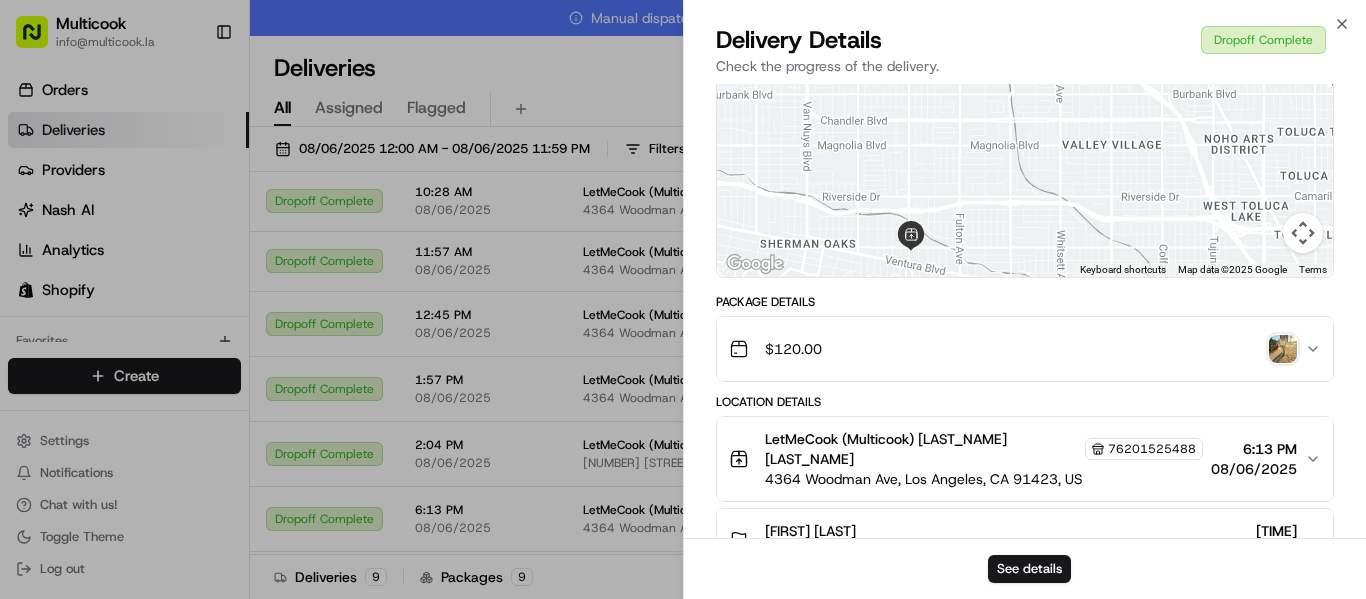 click at bounding box center [1283, 349] 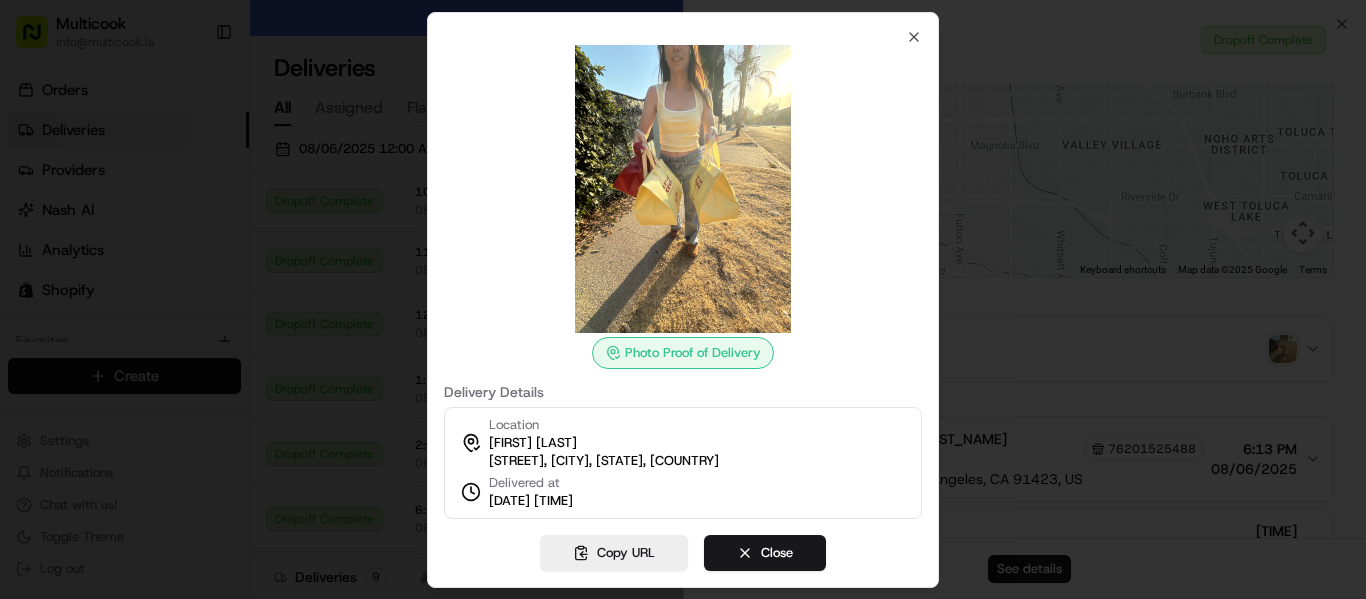 click on "Photo Proof of Delivery Delivery Details Location  [YAROSLAVA HNATIUK] [NUMBER] [STREET], [CITY], [STATE] [POSTAL_CODE], [COUNTRY] Delivered at [DATE] [TIME] Copy URL Close Close" at bounding box center (683, 300) 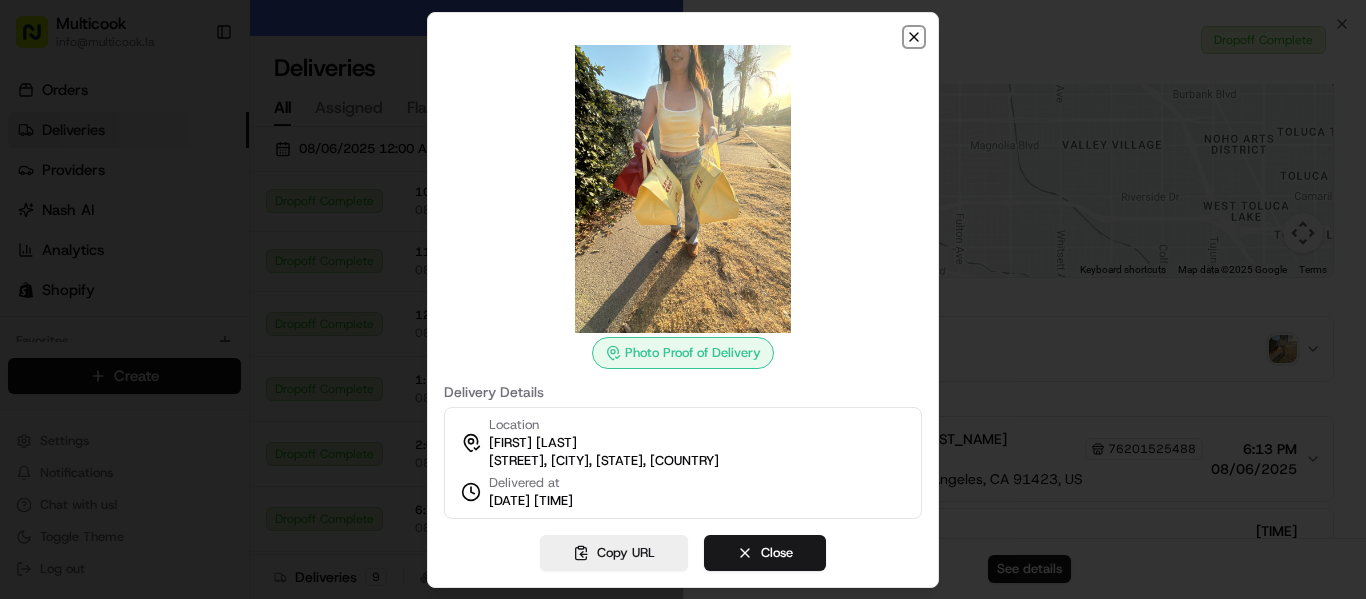 click 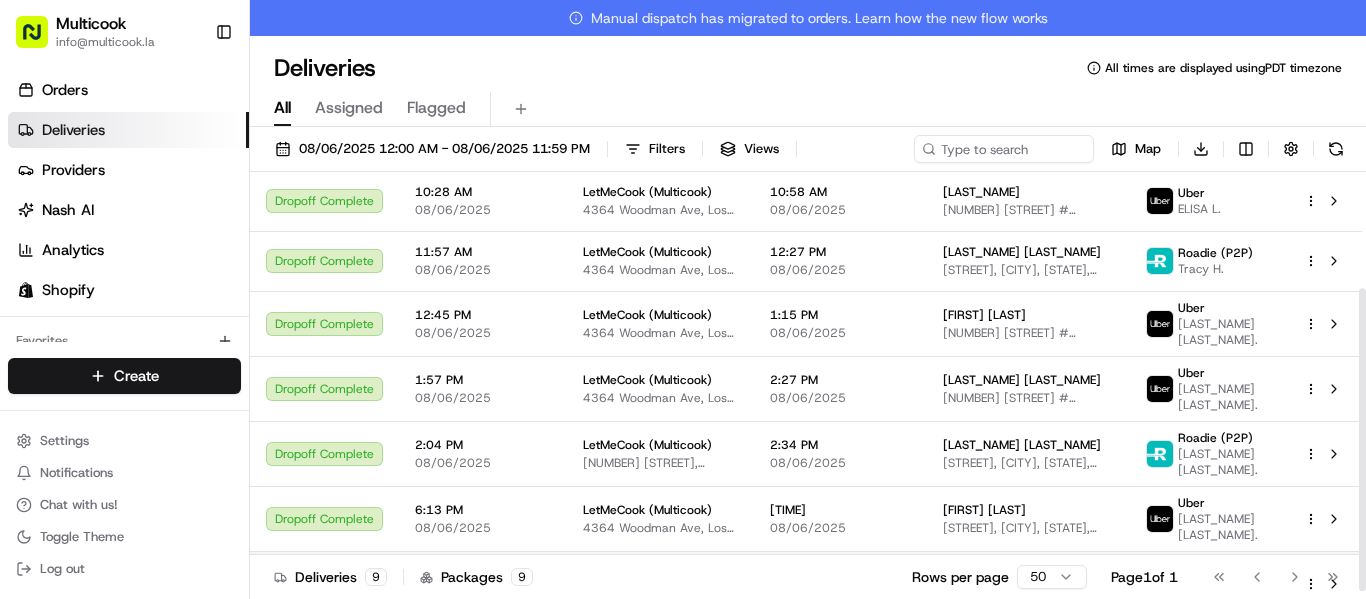 click on "LetMeCook (Multicook) 4364 Woodman Ave, Los Angeles, CA 91423, US" at bounding box center [660, 583] 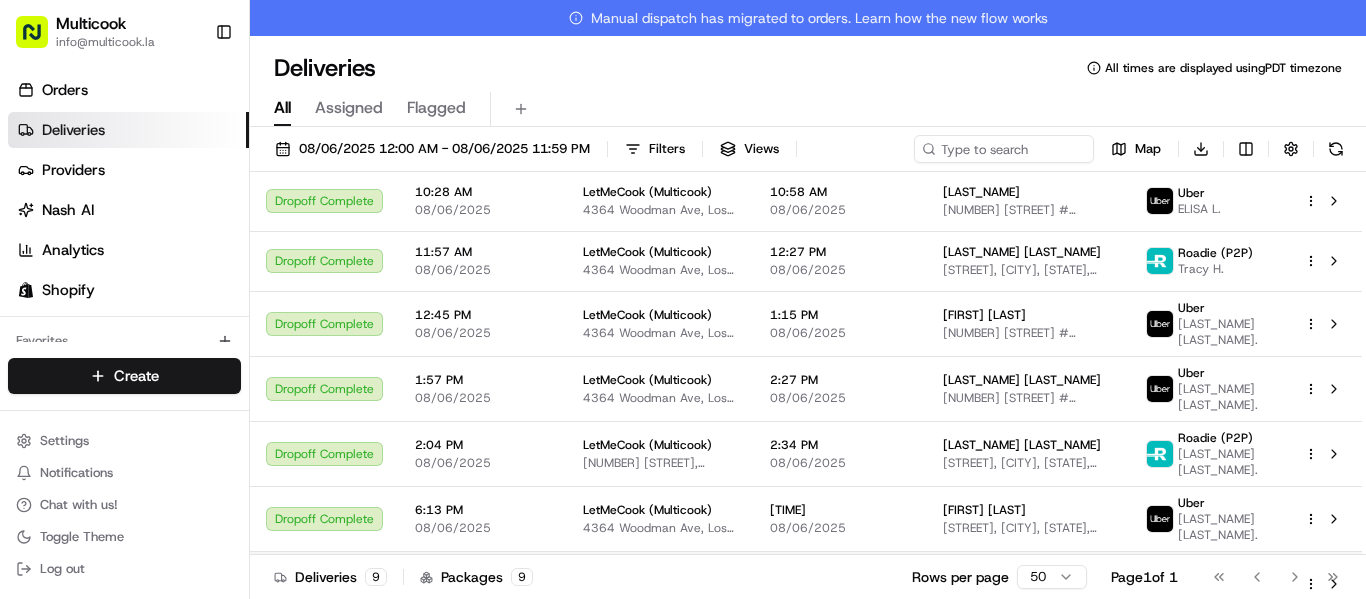click on "7:12 PM" at bounding box center [840, 575] 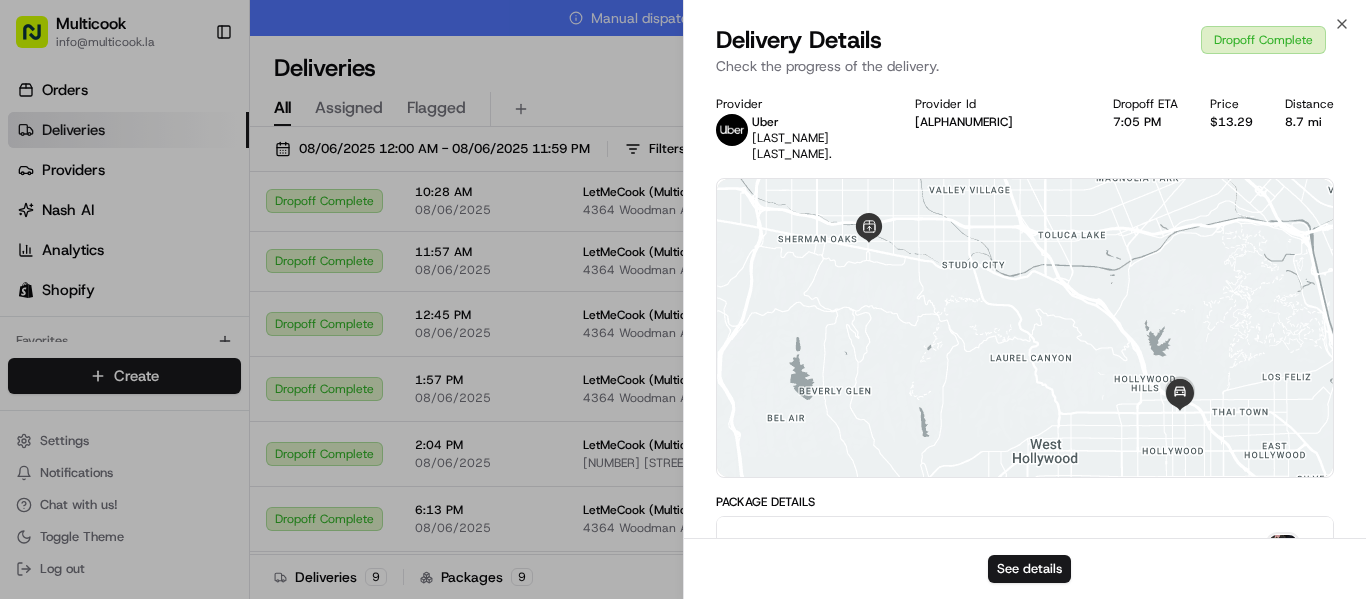 click at bounding box center (1283, 549) 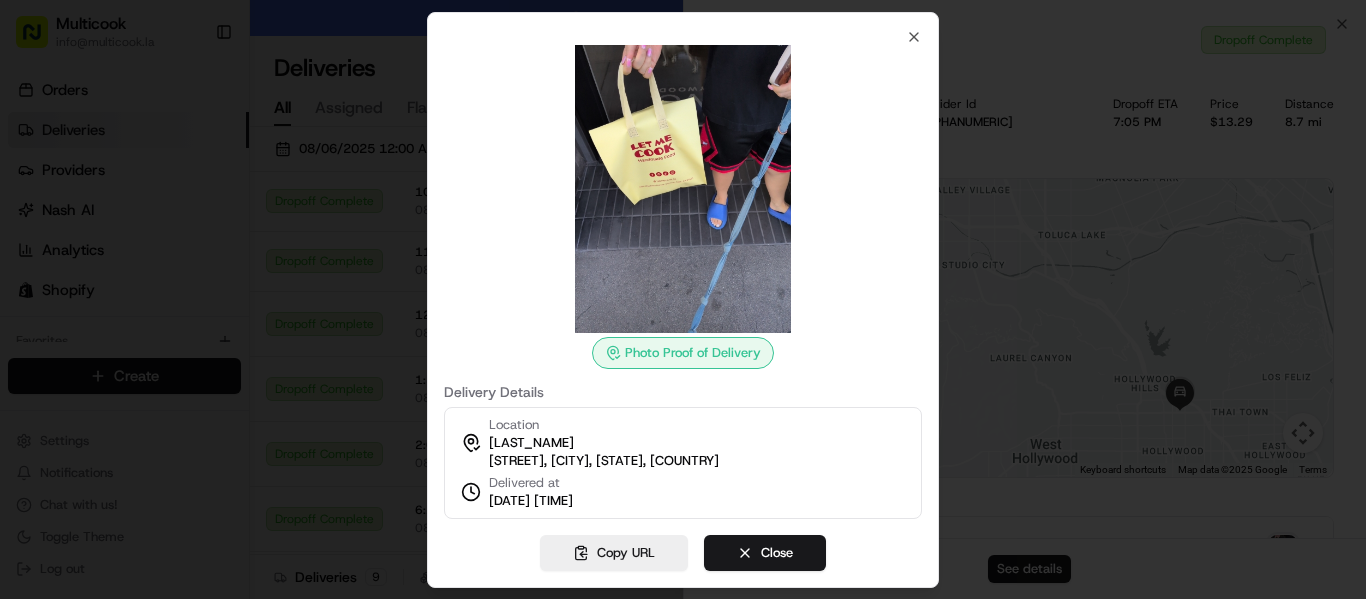 click at bounding box center [683, 189] 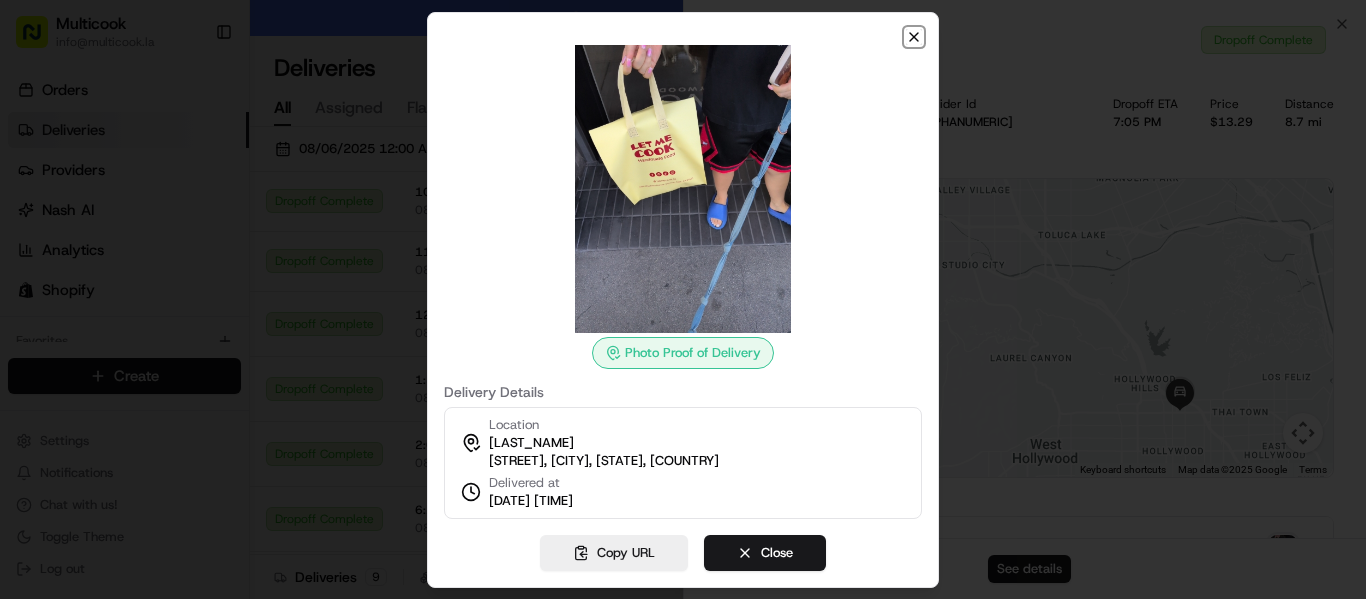 click 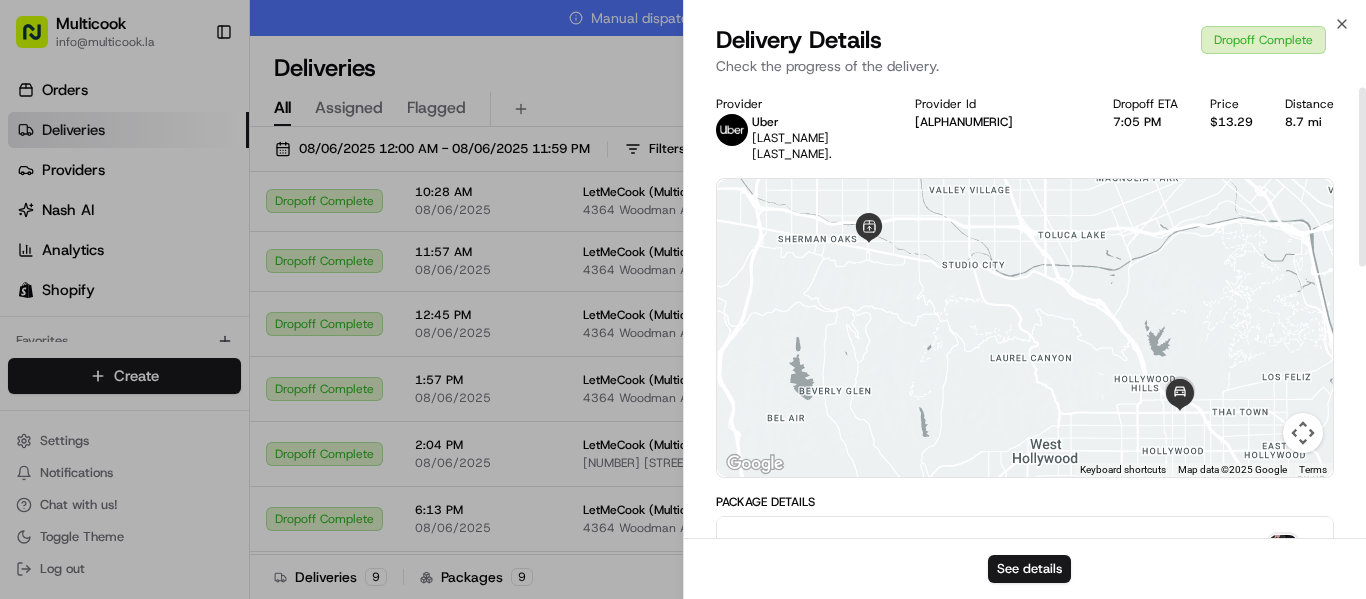 scroll, scrollTop: 9, scrollLeft: 0, axis: vertical 